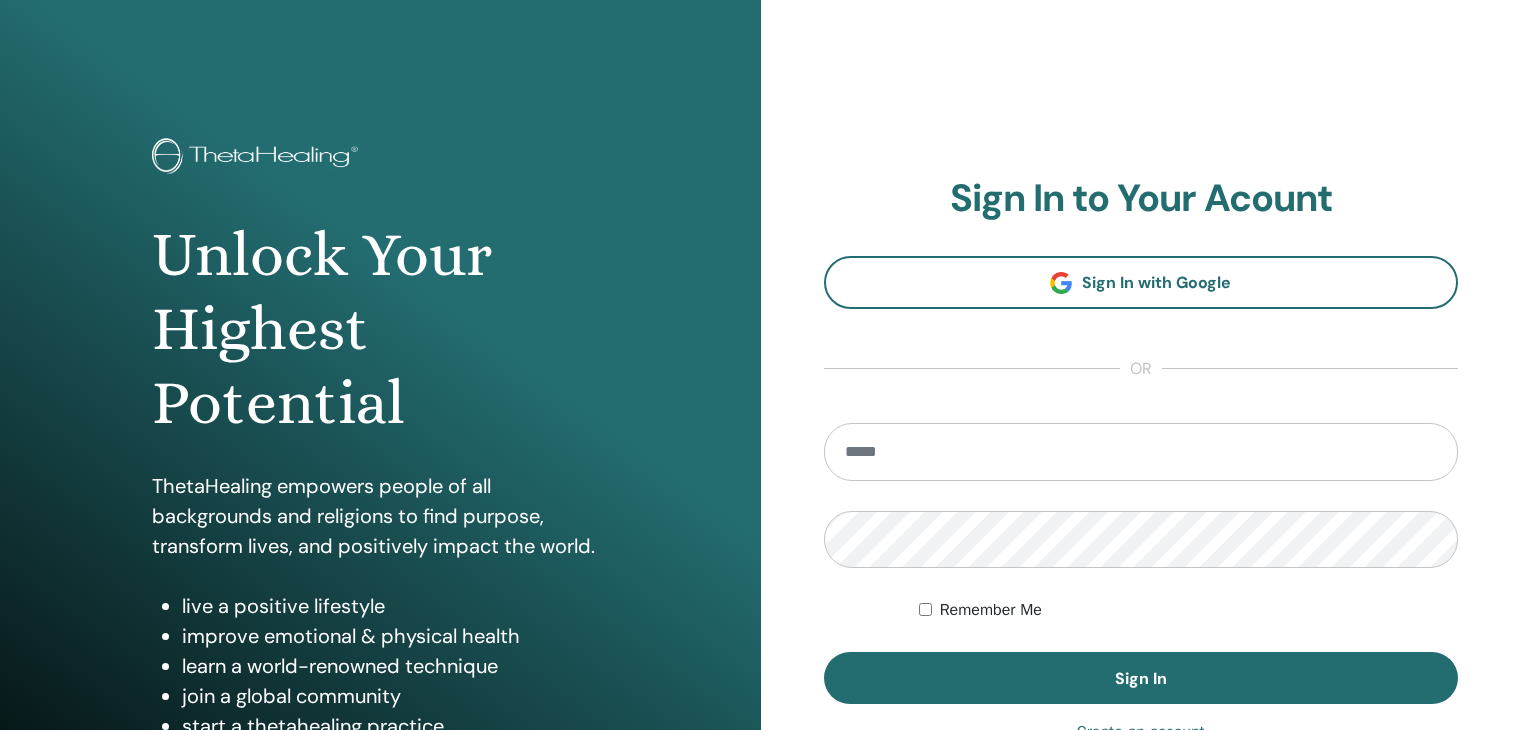 scroll, scrollTop: 0, scrollLeft: 0, axis: both 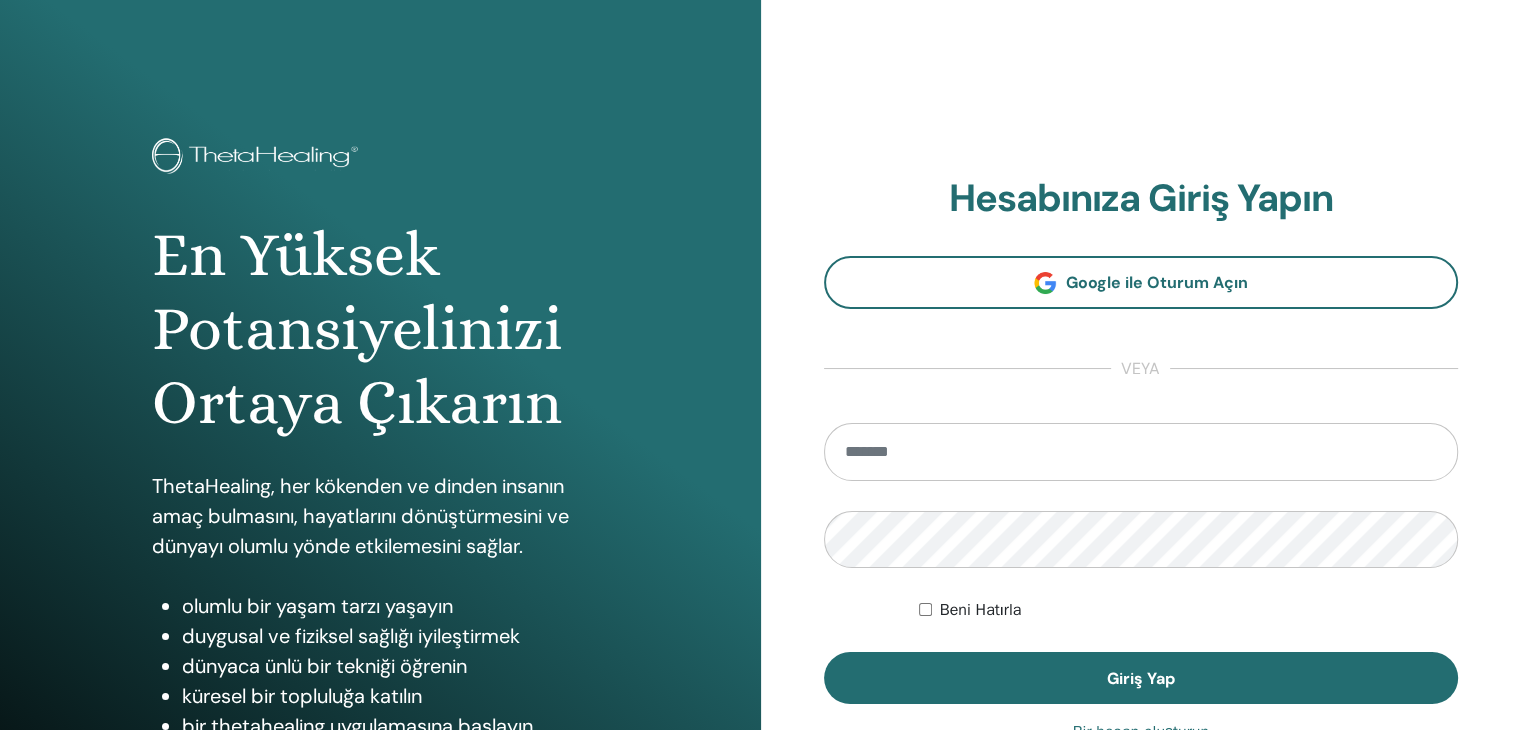 type on "**********" 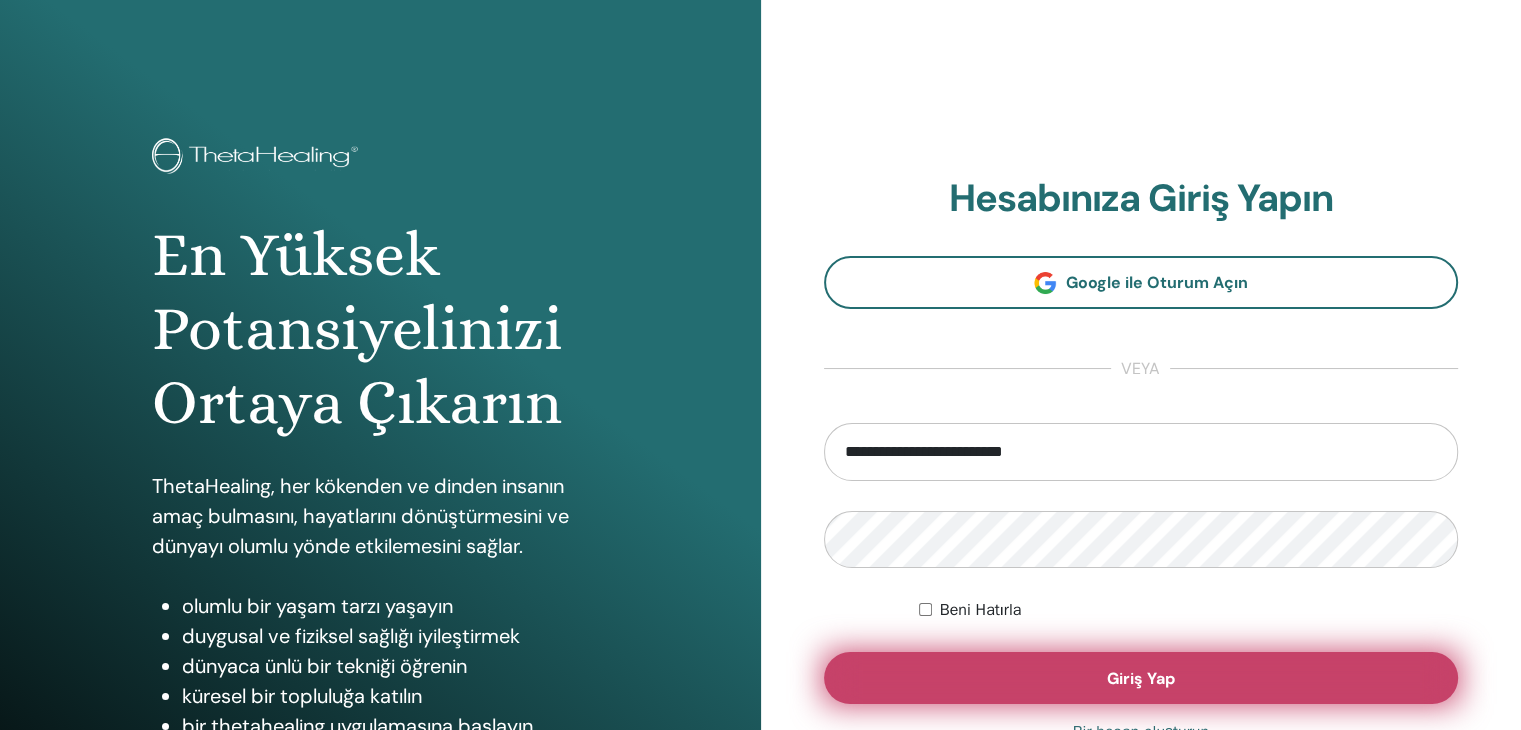 click on "Giriş Yap" at bounding box center (1141, 678) 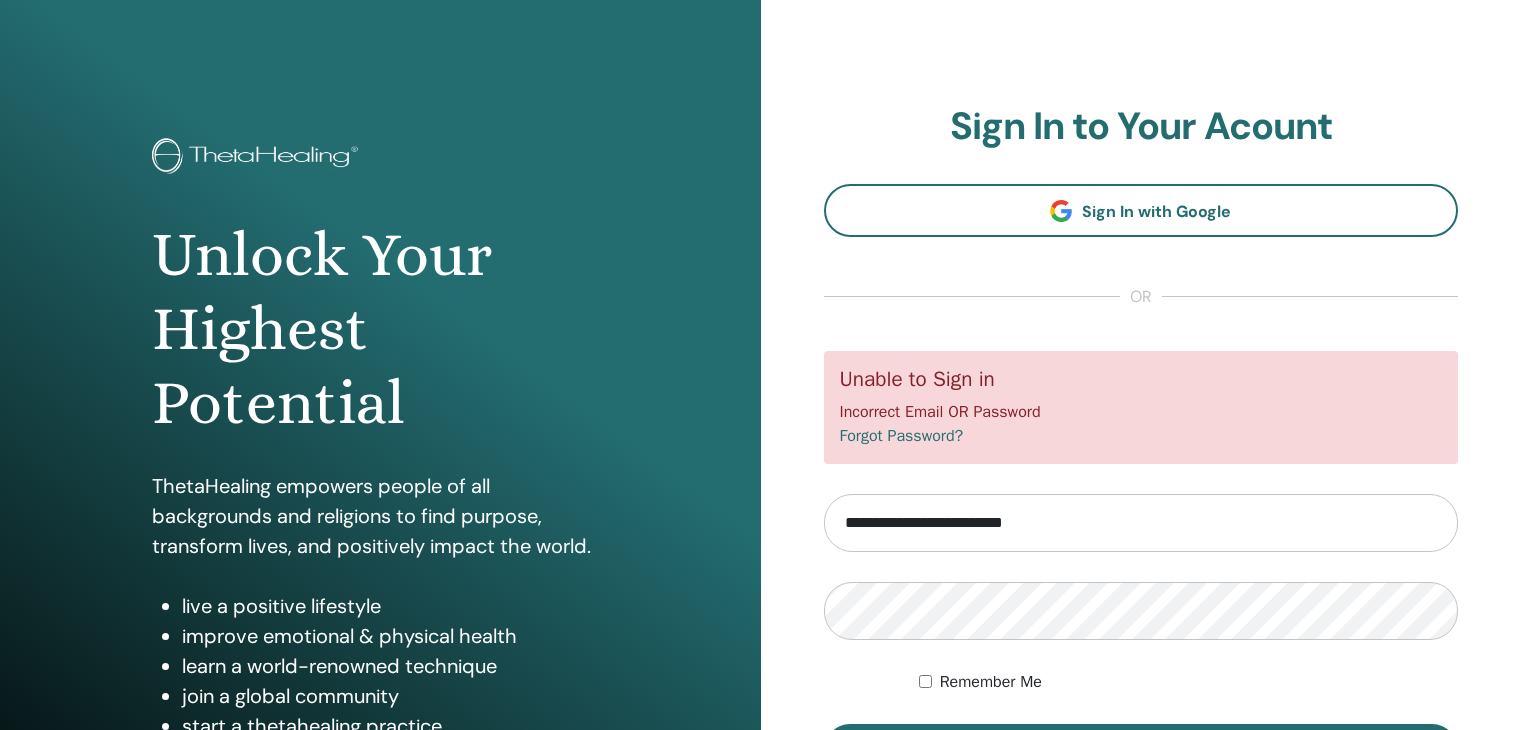 scroll, scrollTop: 0, scrollLeft: 0, axis: both 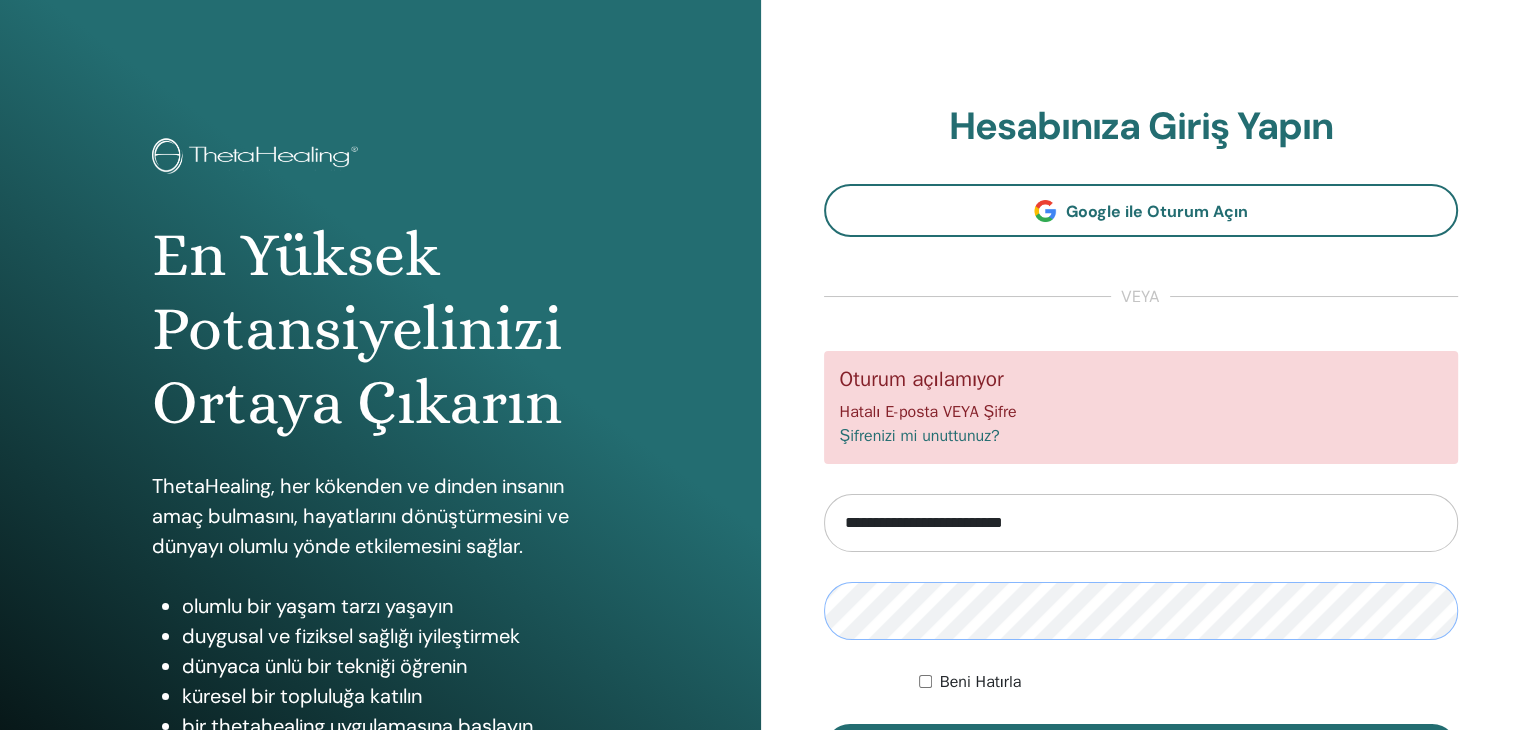 click on "**********" at bounding box center (1141, 480) 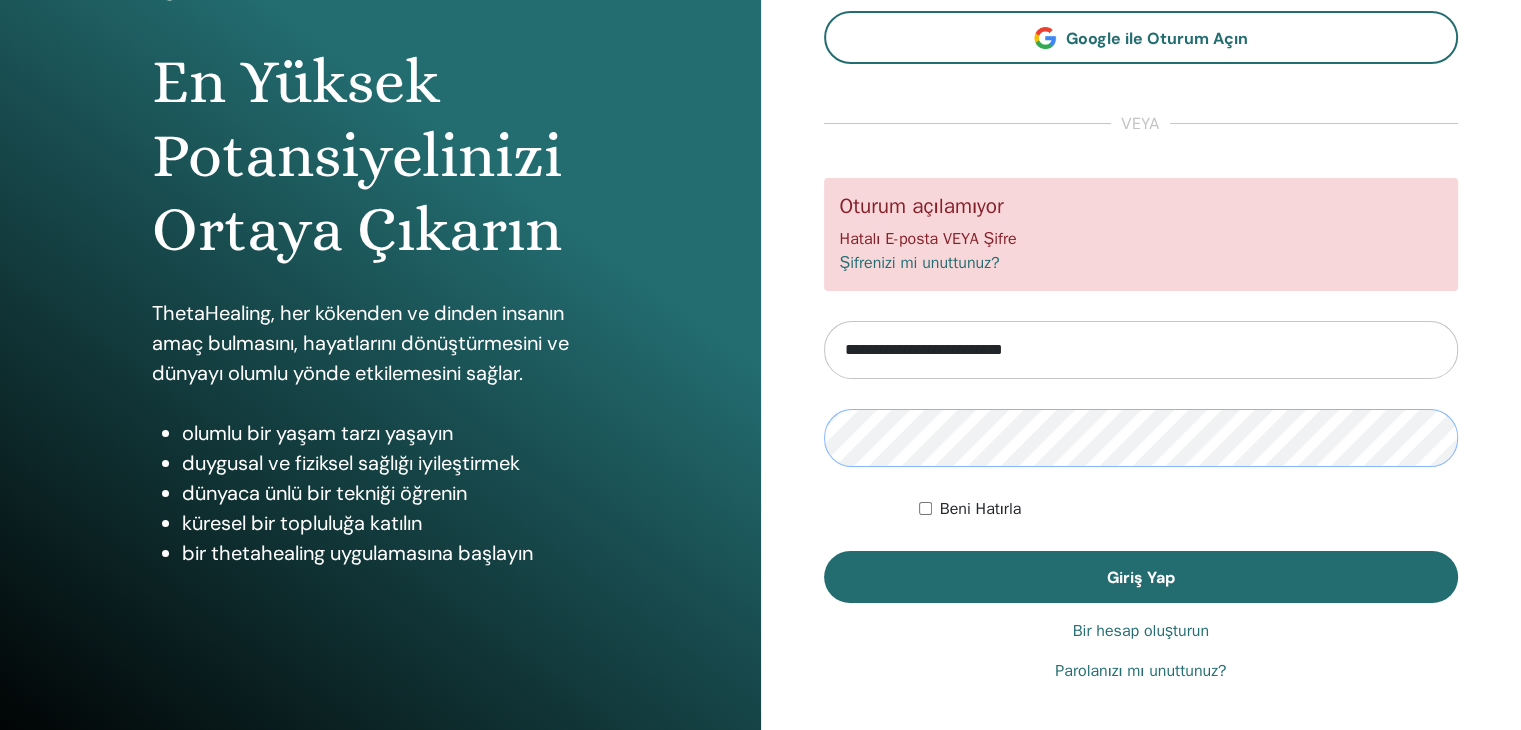 scroll, scrollTop: 230, scrollLeft: 0, axis: vertical 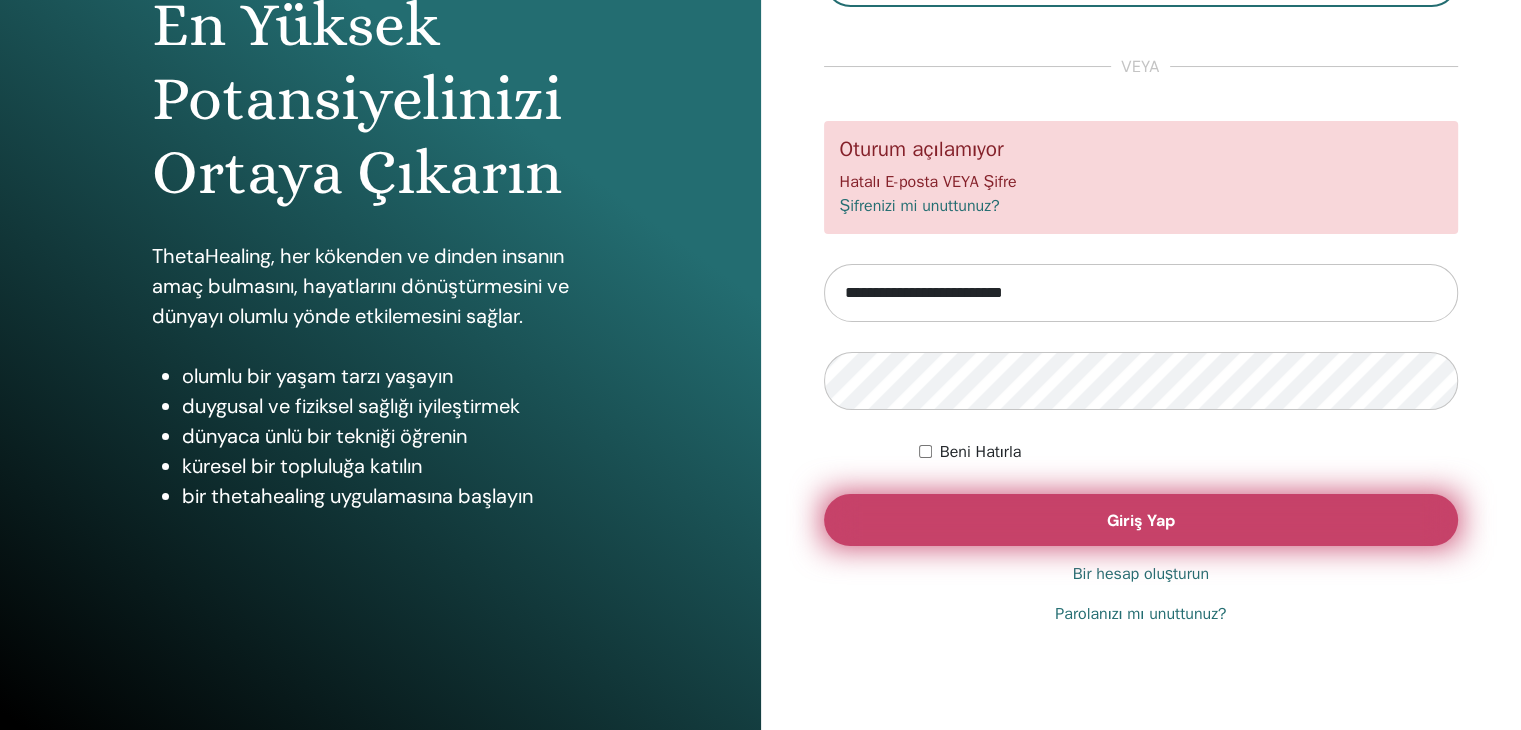 click on "Giriş Yap" at bounding box center (1141, 520) 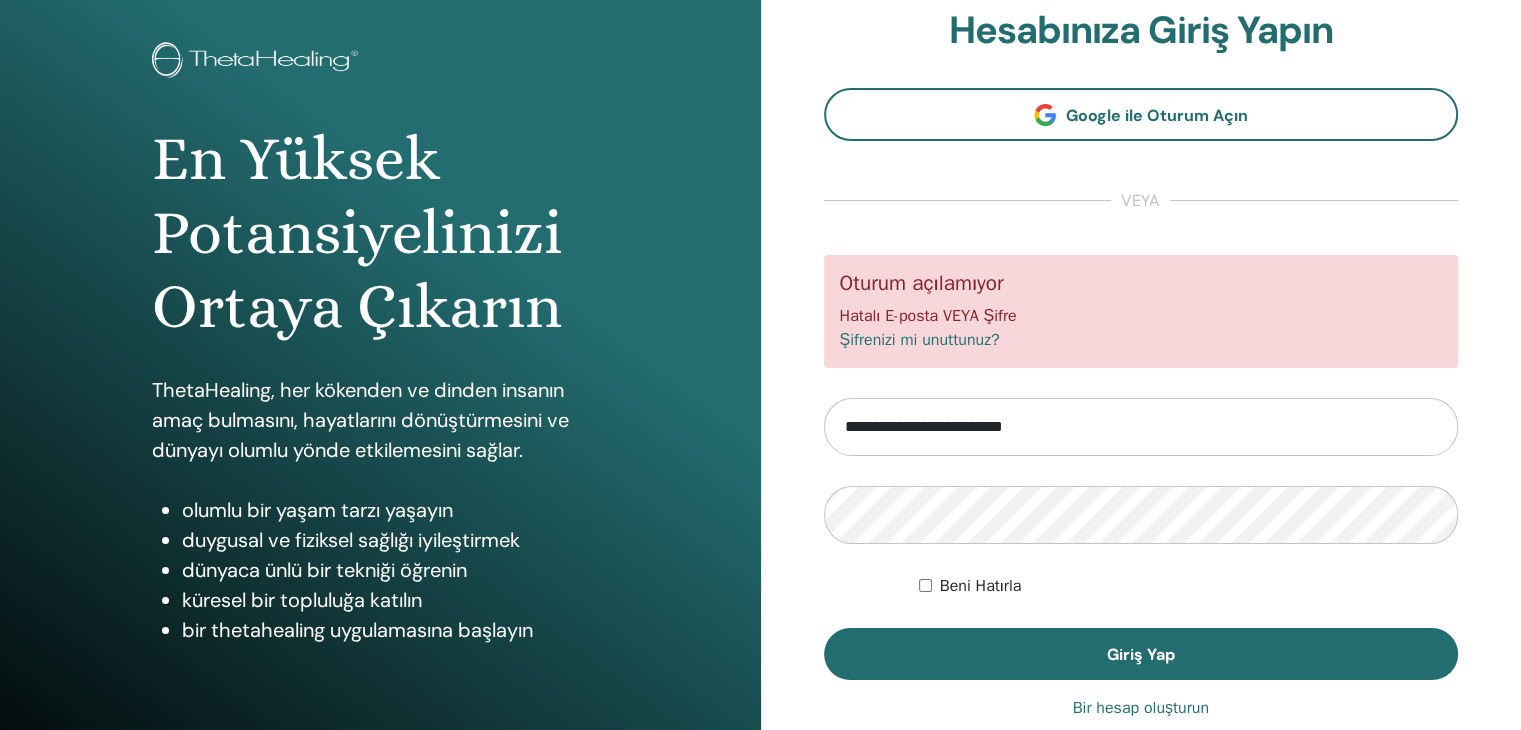 scroll, scrollTop: 30, scrollLeft: 0, axis: vertical 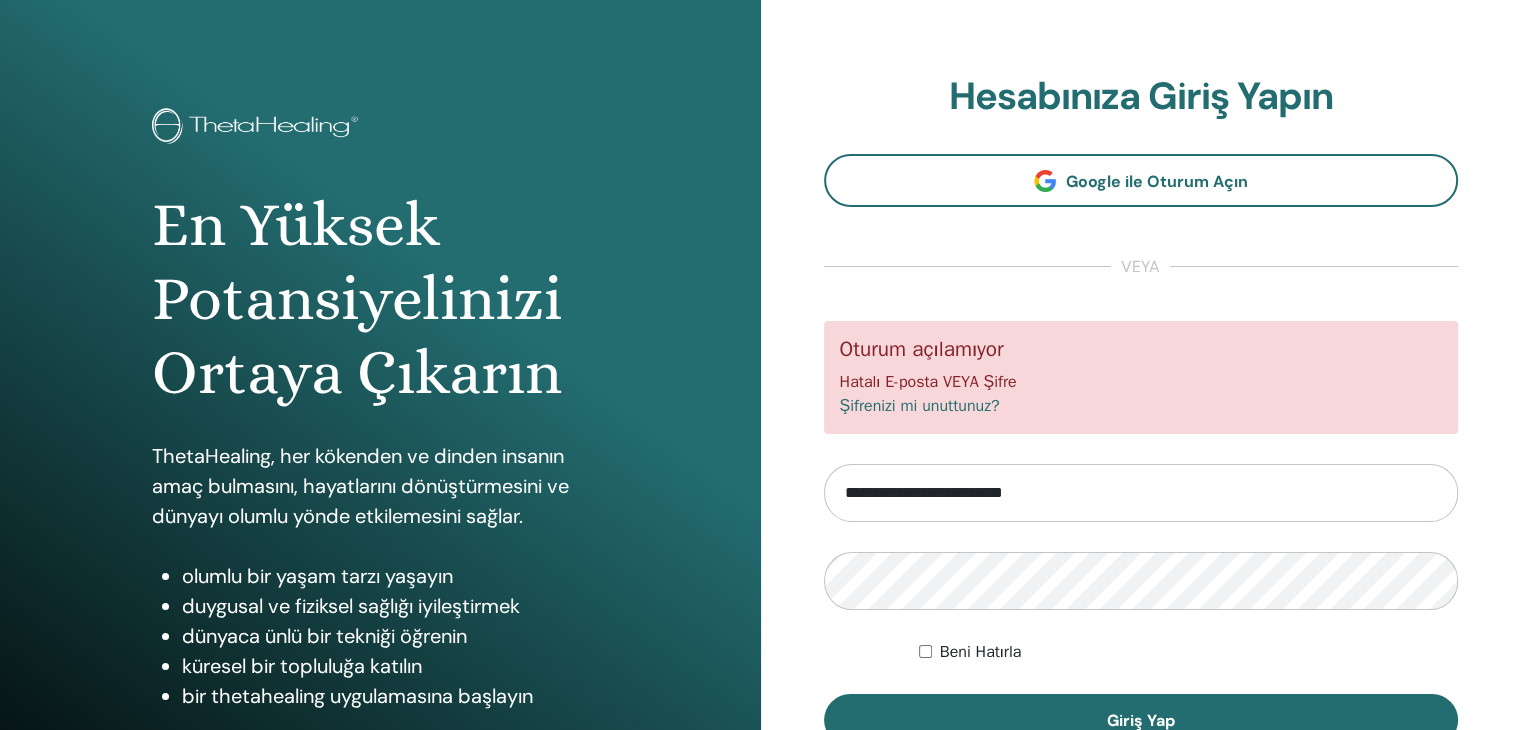 click on "**********" at bounding box center [1141, 493] 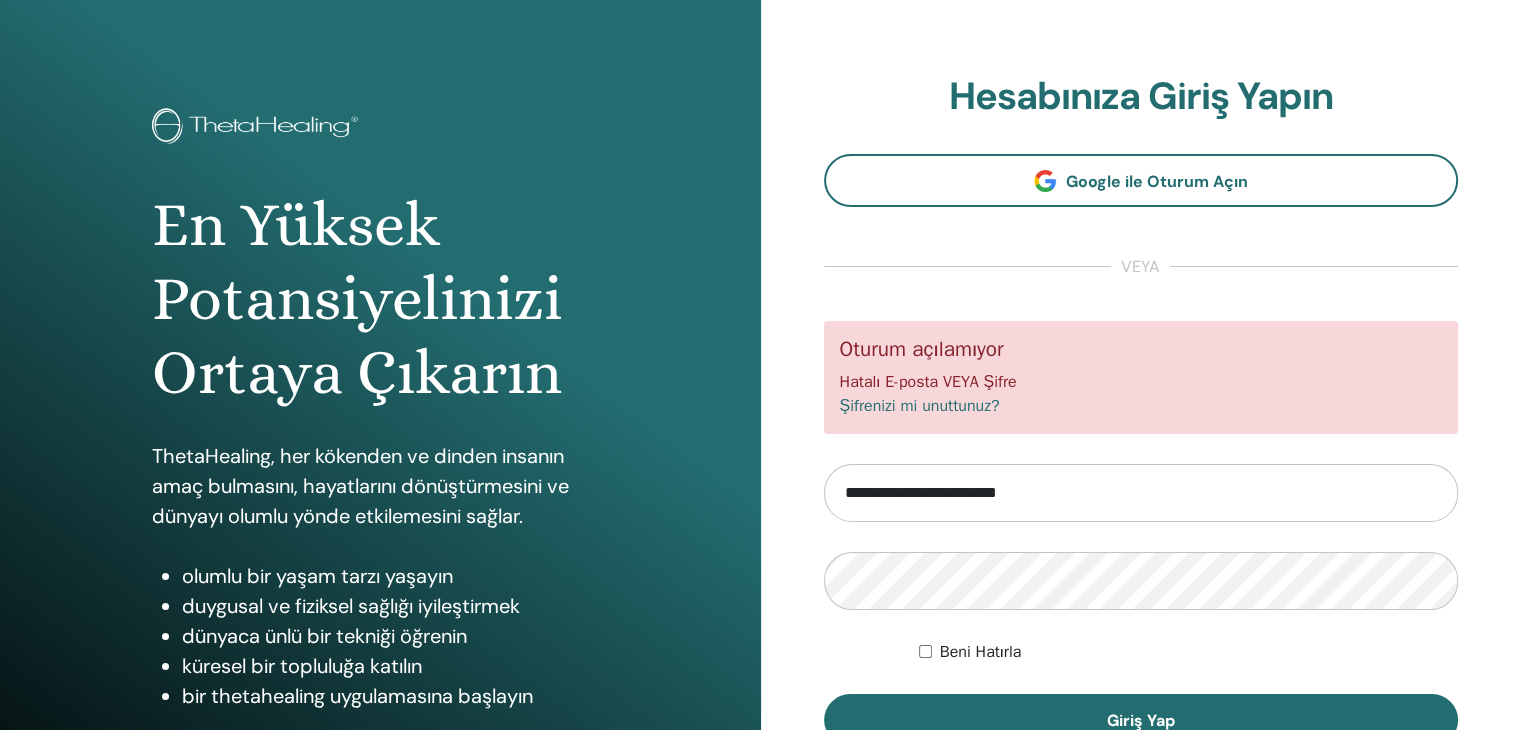 type on "**********" 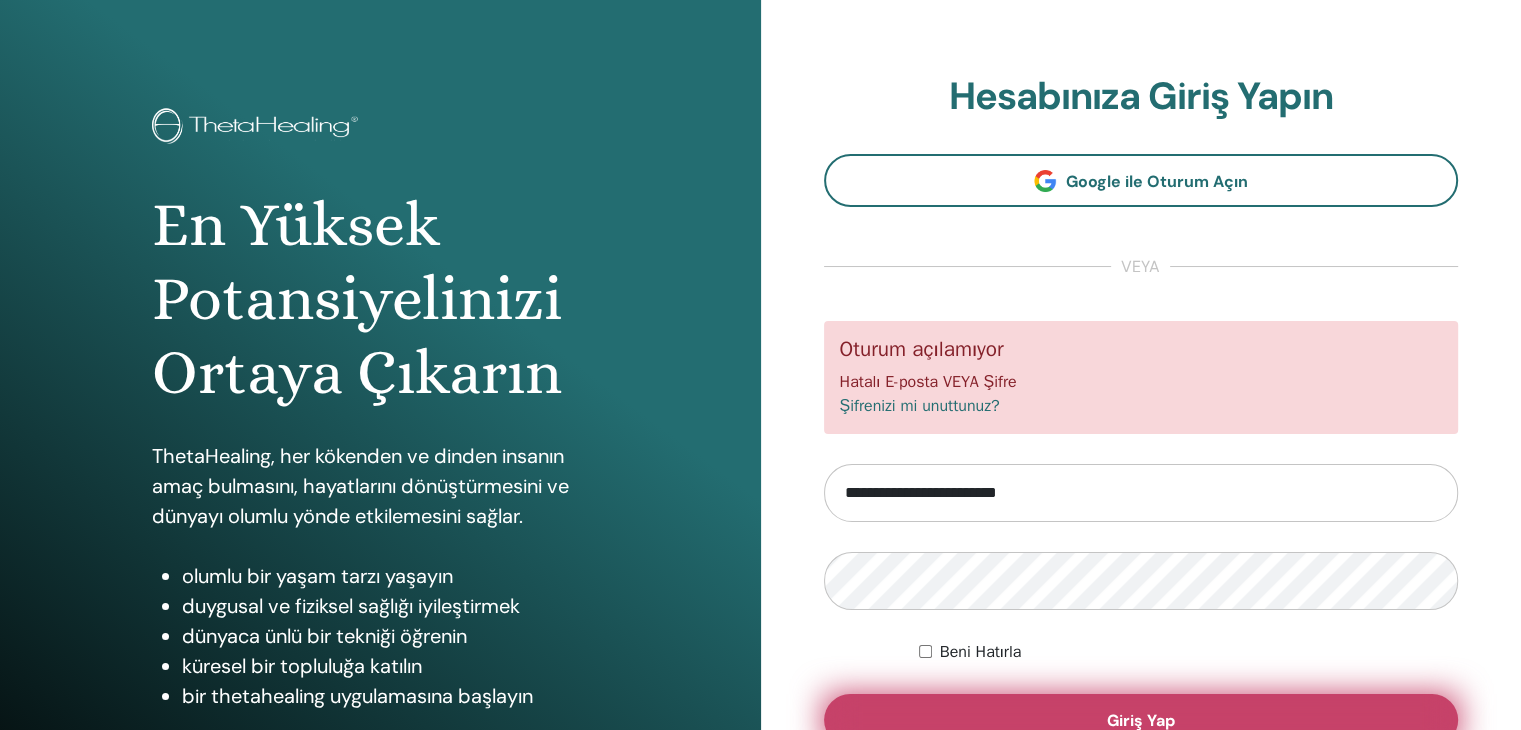 click on "Giriş Yap" at bounding box center [1141, 720] 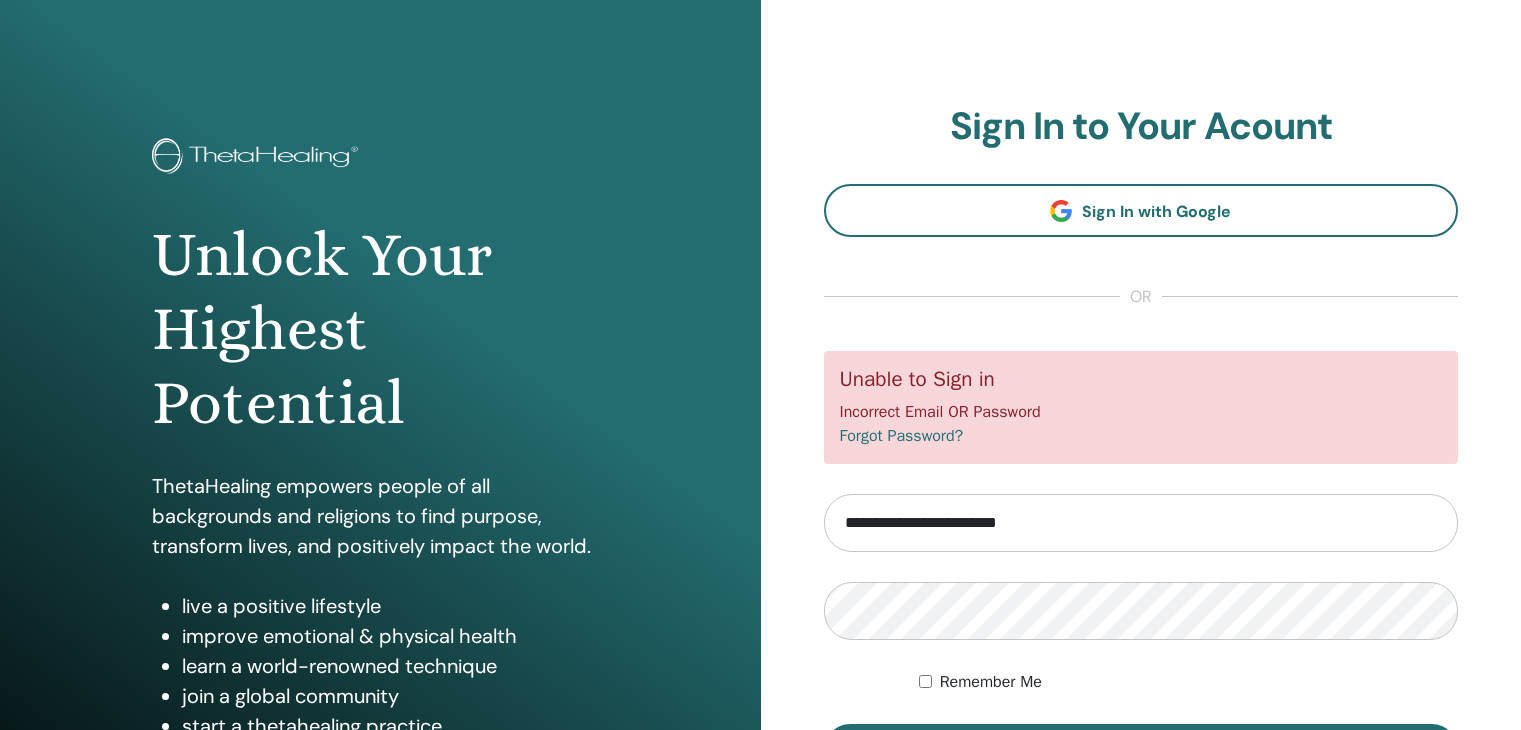 scroll, scrollTop: 0, scrollLeft: 0, axis: both 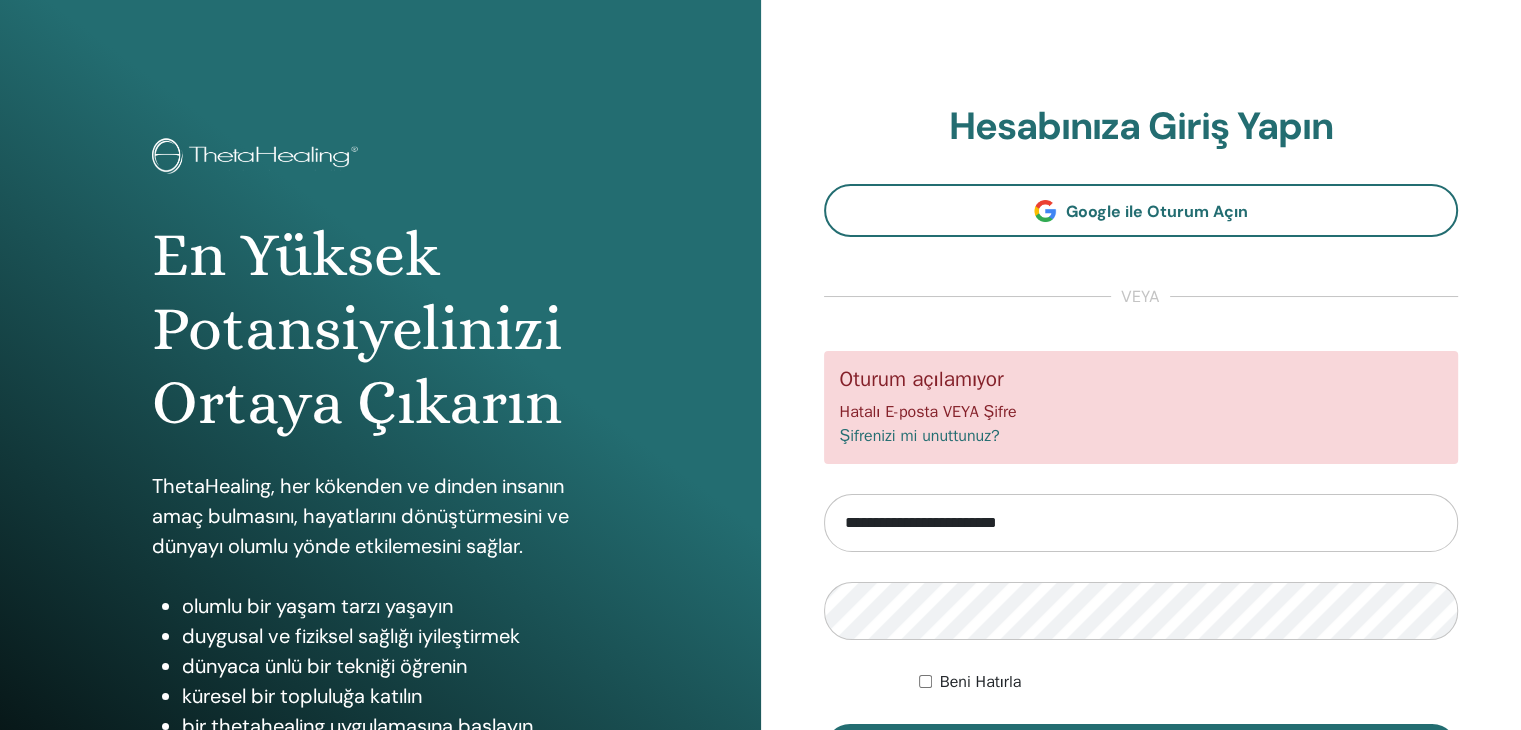click on "**********" at bounding box center (1141, 563) 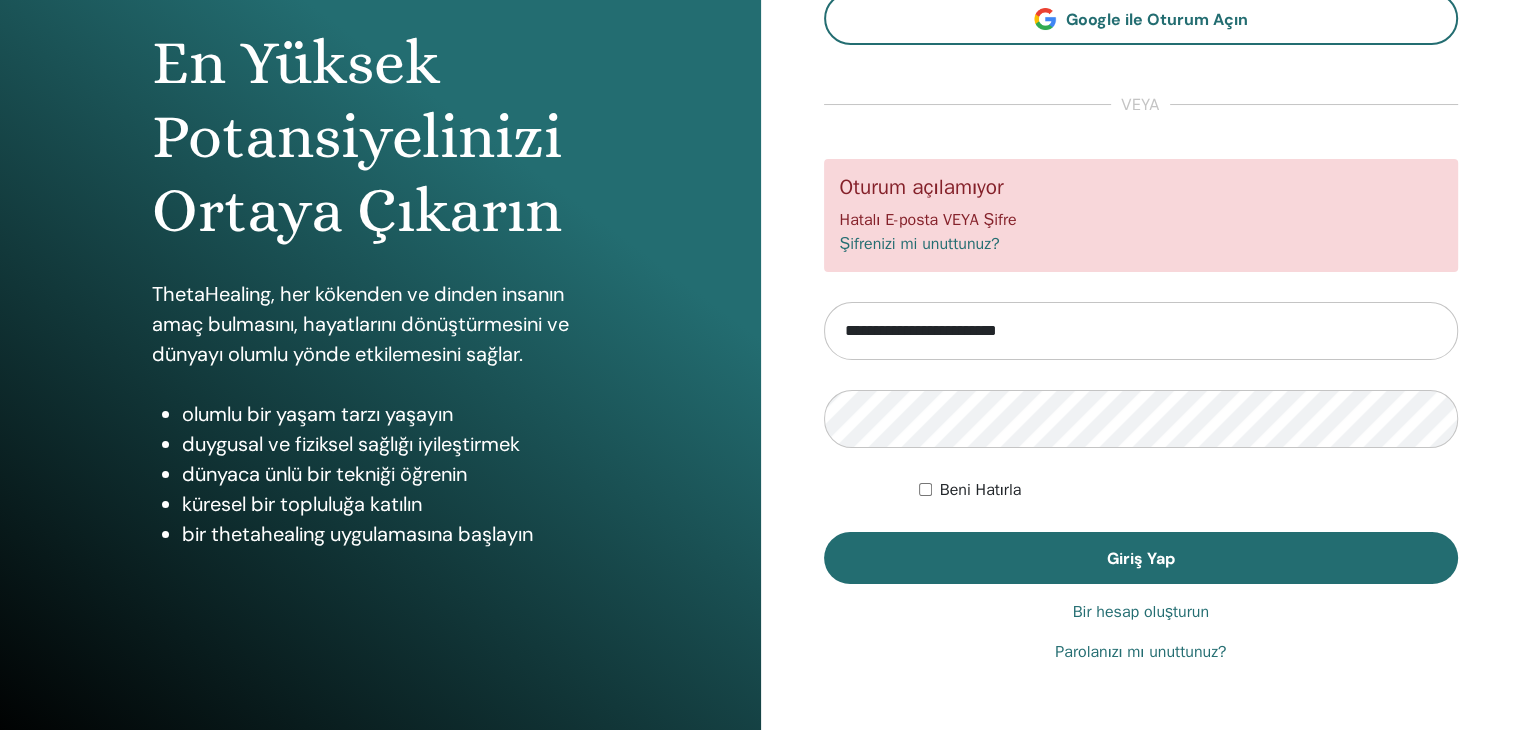 scroll, scrollTop: 200, scrollLeft: 0, axis: vertical 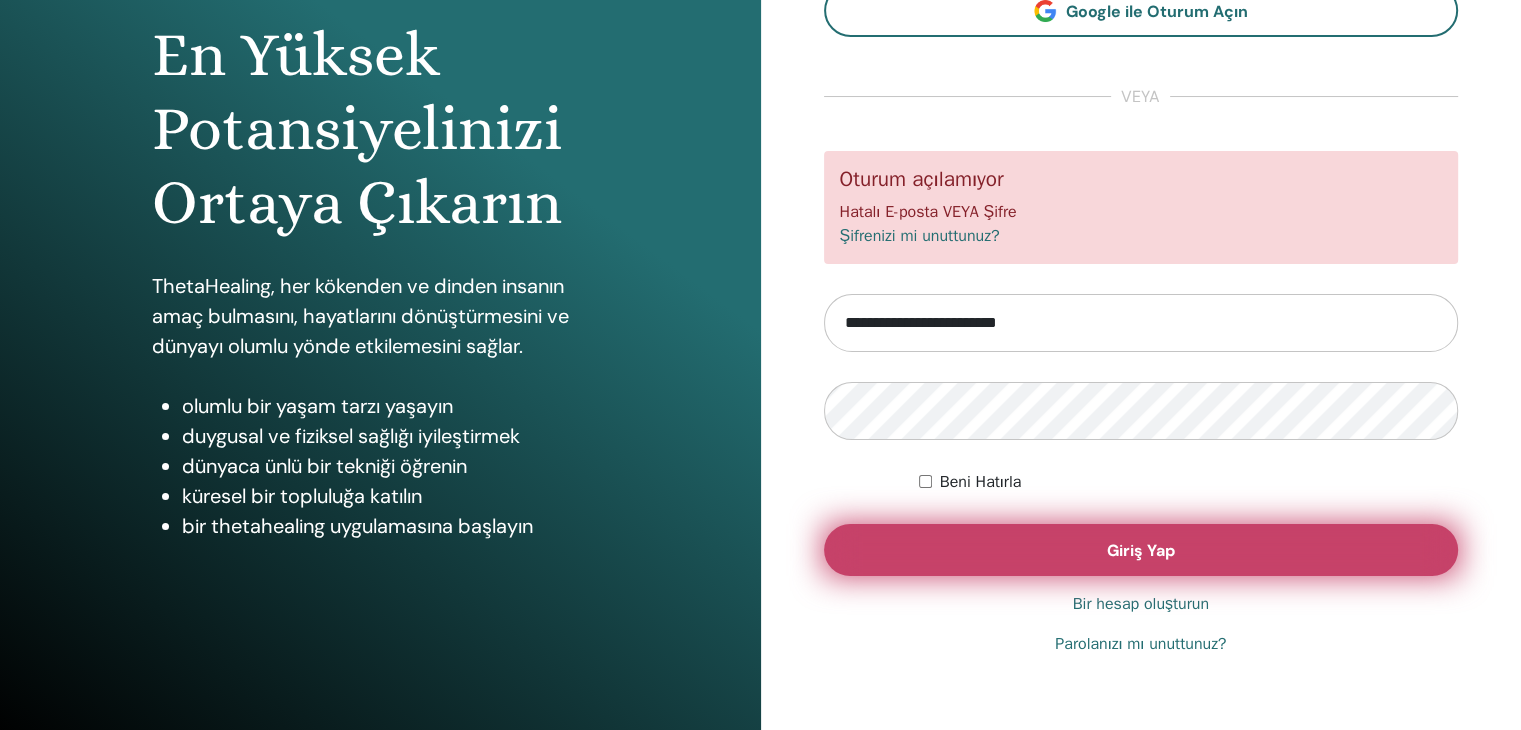 click on "Giriş Yap" at bounding box center (1141, 550) 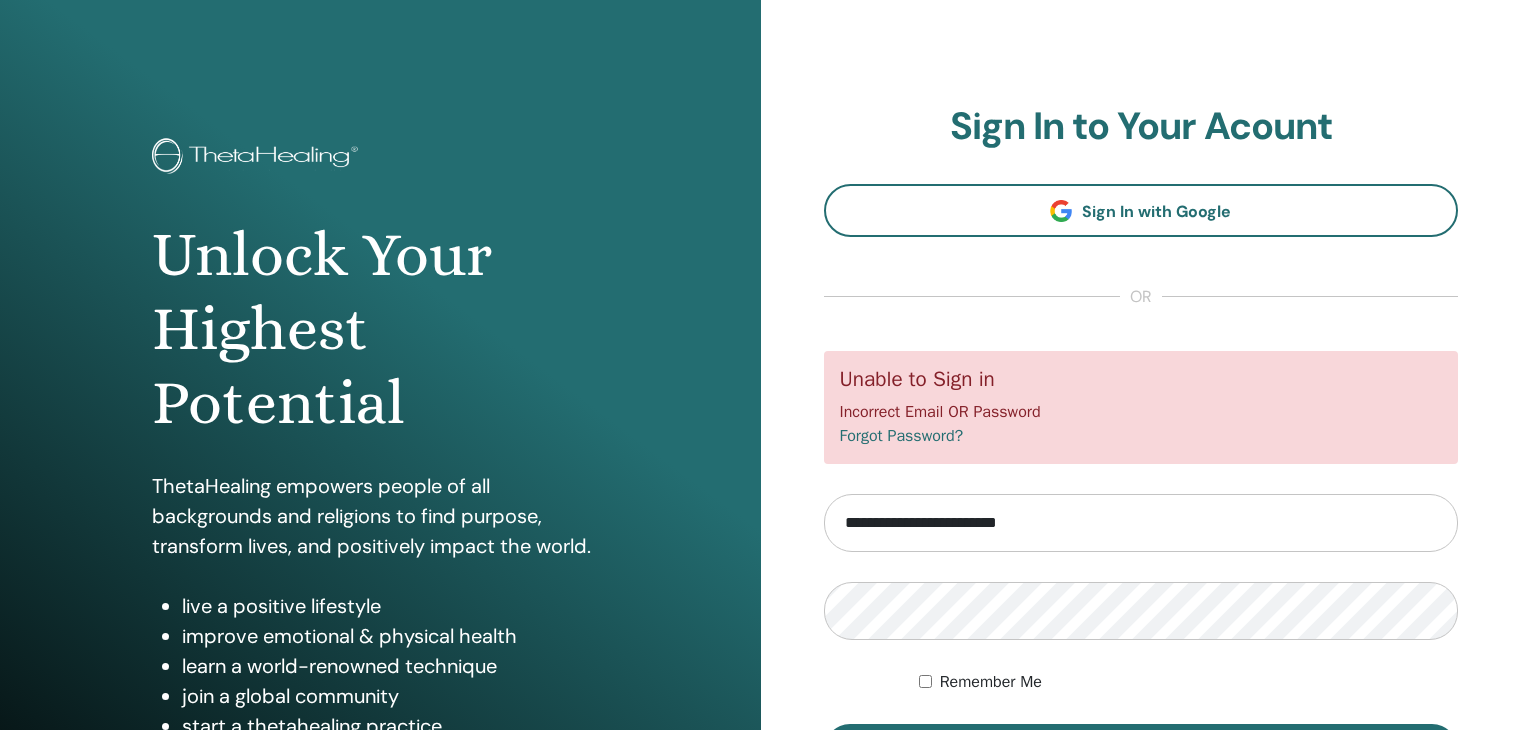 scroll, scrollTop: 0, scrollLeft: 0, axis: both 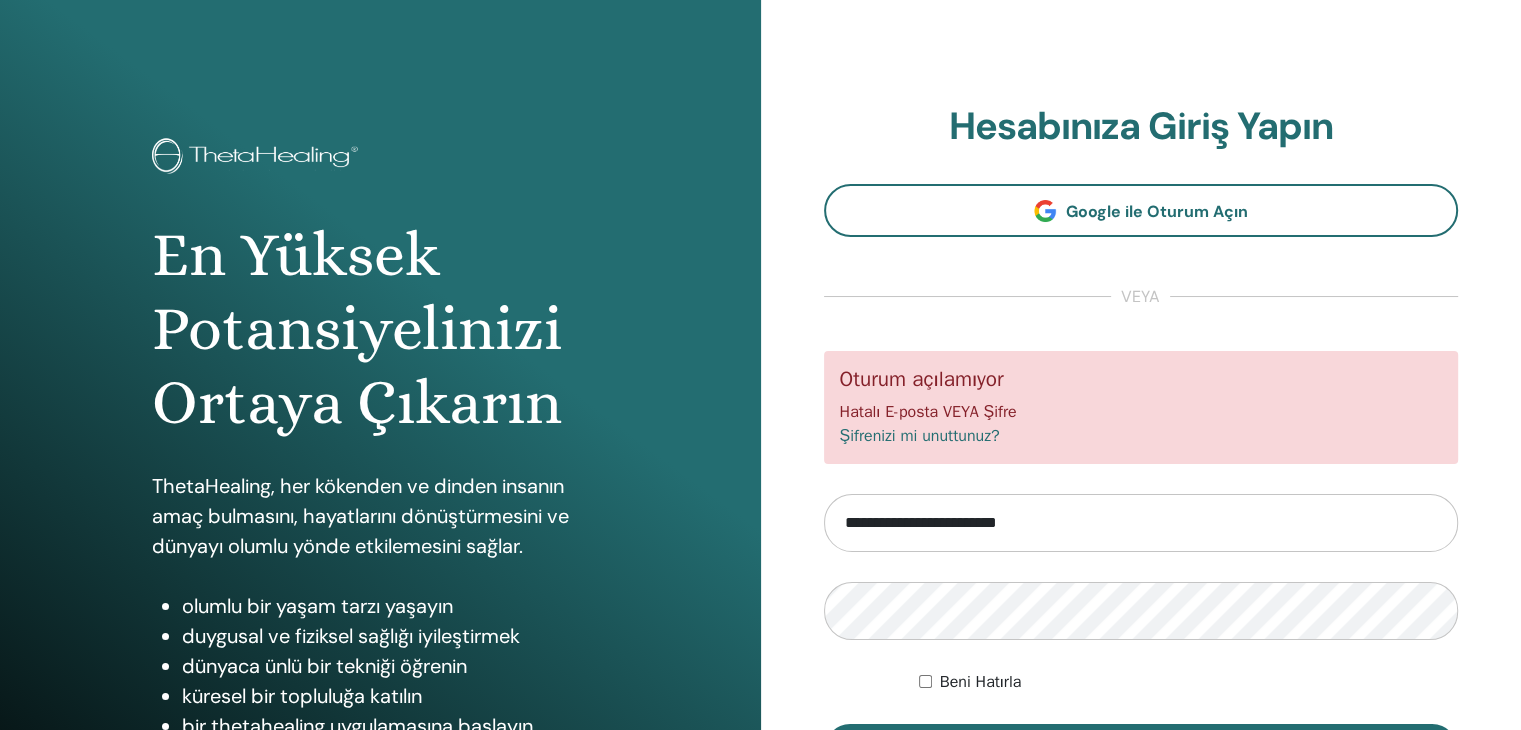 click on "Şifrenizi mi unuttunuz?" at bounding box center [920, 436] 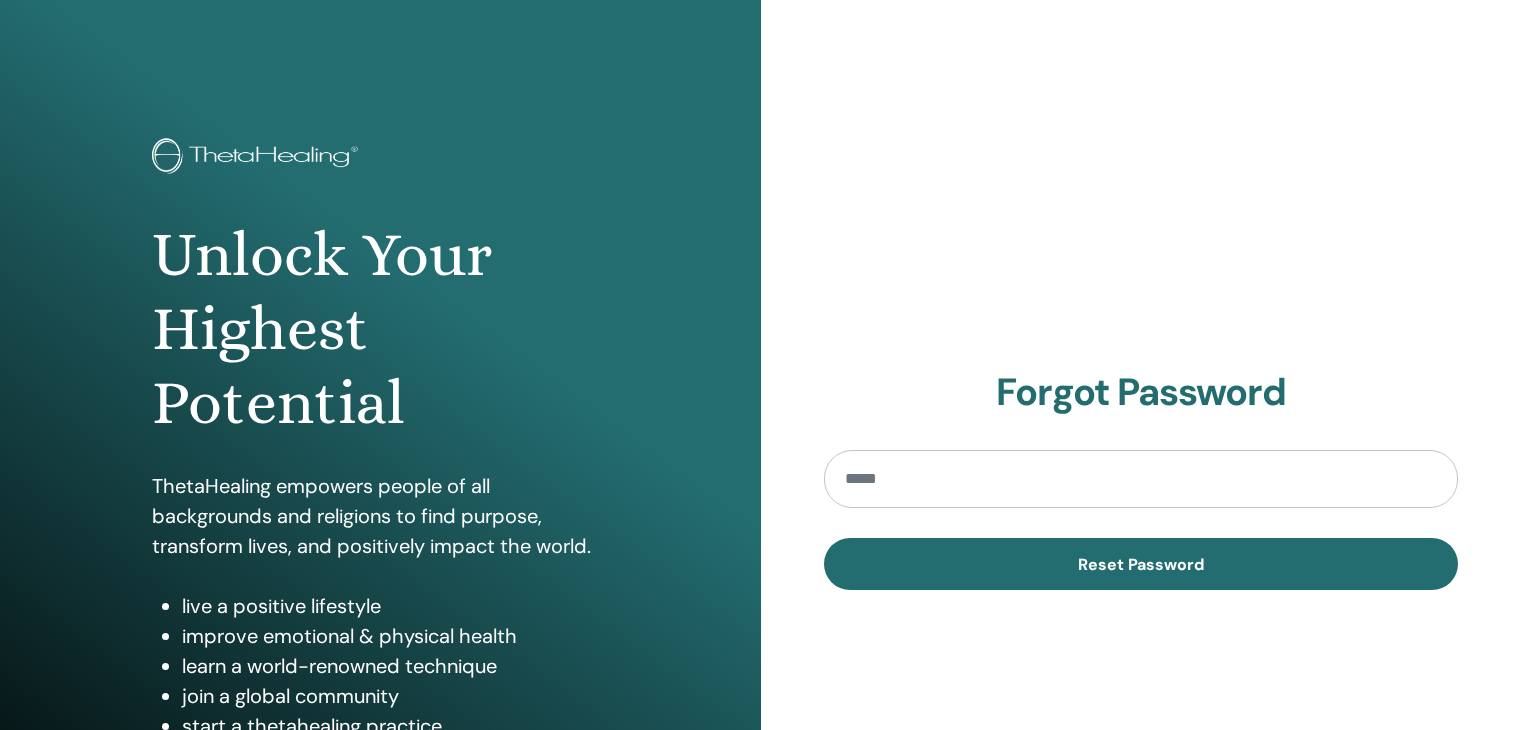 scroll, scrollTop: 0, scrollLeft: 0, axis: both 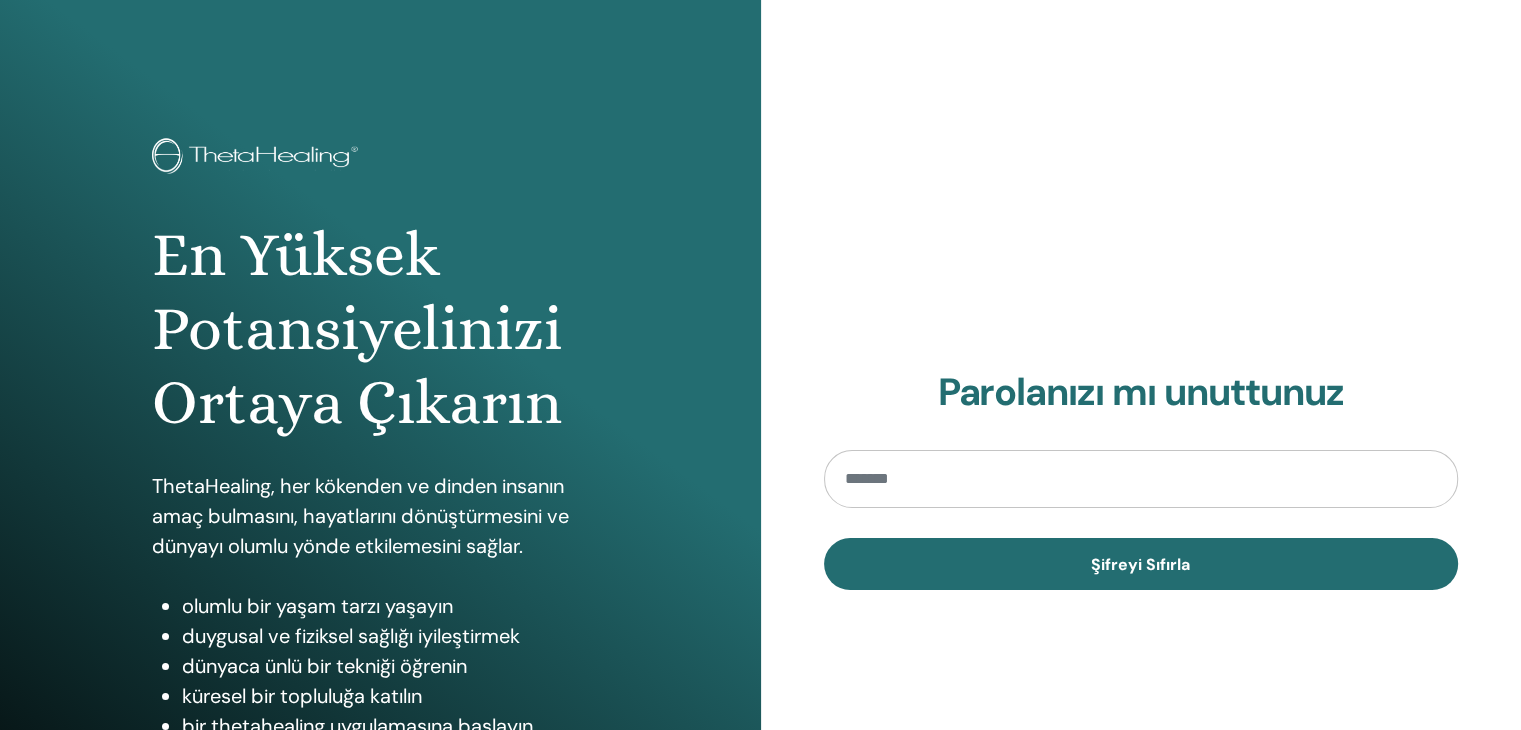 type on "**********" 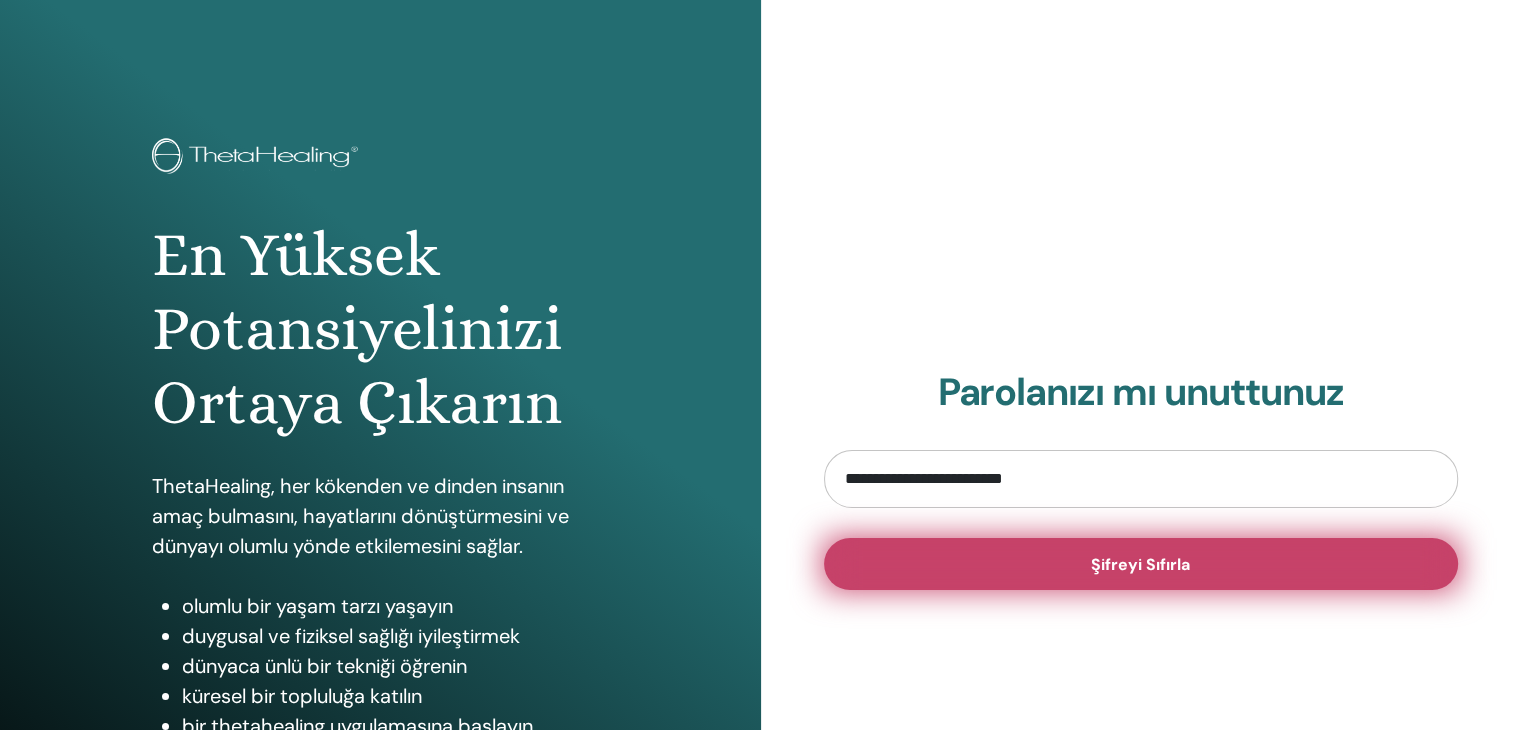 click on "Şifreyi Sıfırla" at bounding box center (1141, 564) 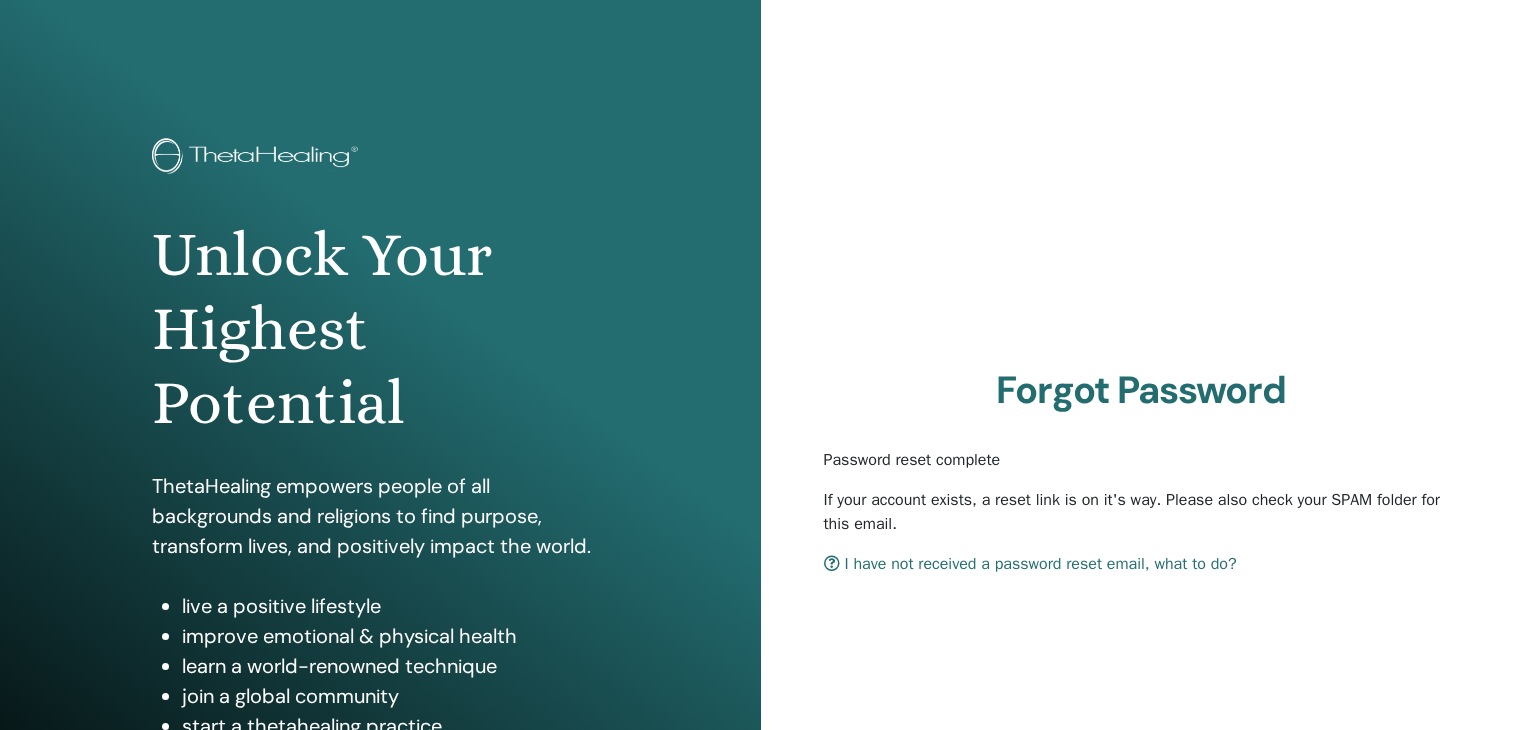 scroll, scrollTop: 0, scrollLeft: 0, axis: both 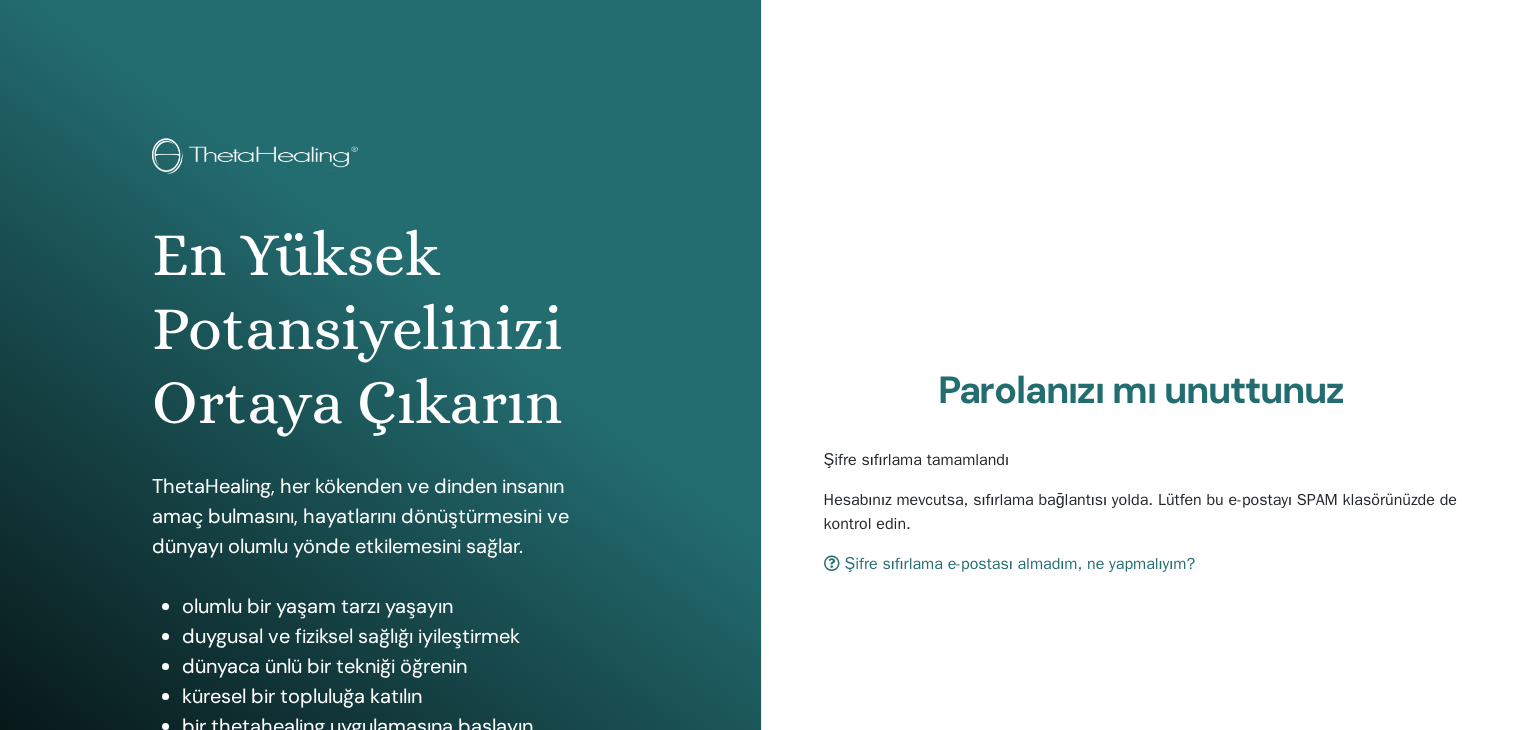 click on "Şifre sıfırlama e-postası almadım, ne yapmalıyım?" at bounding box center [1020, 564] 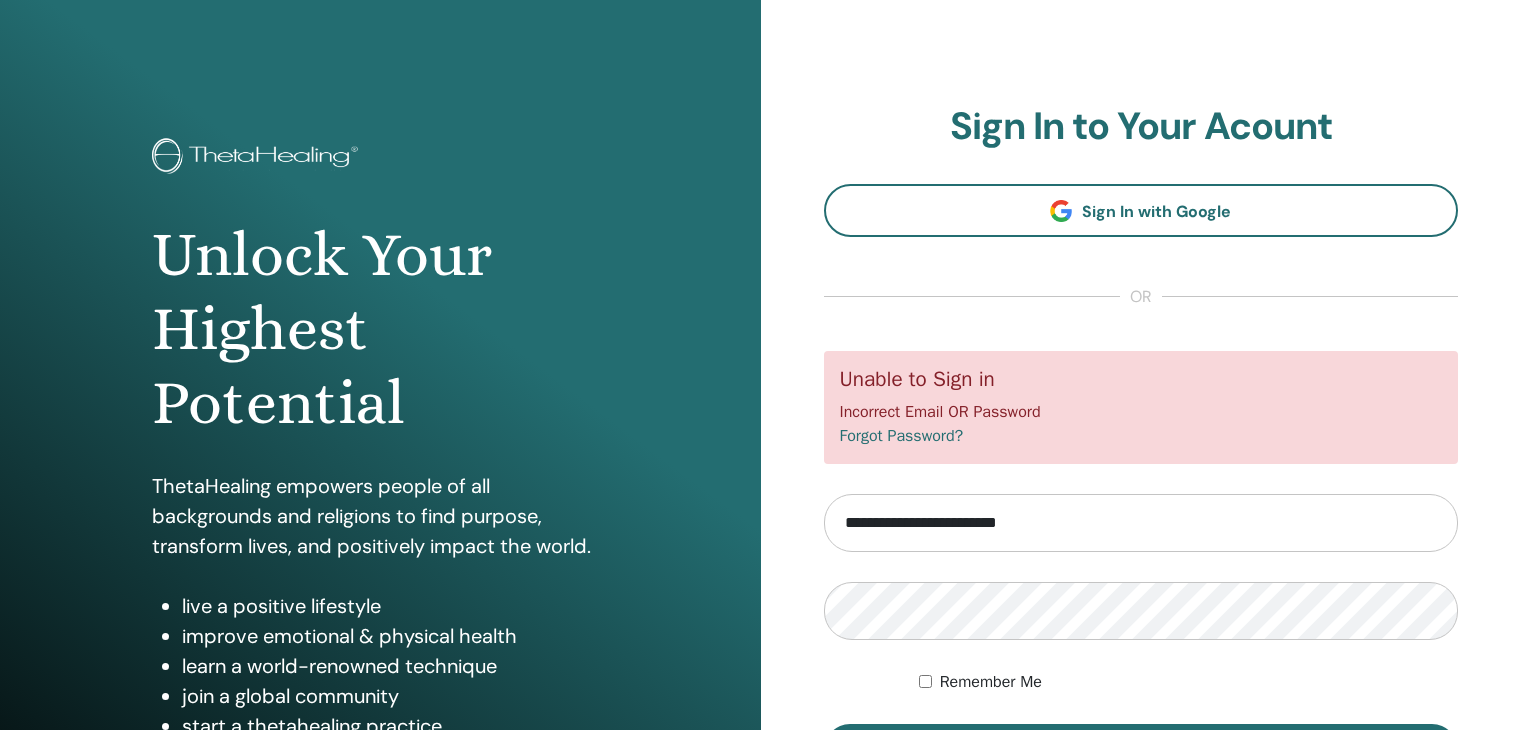 scroll, scrollTop: 200, scrollLeft: 0, axis: vertical 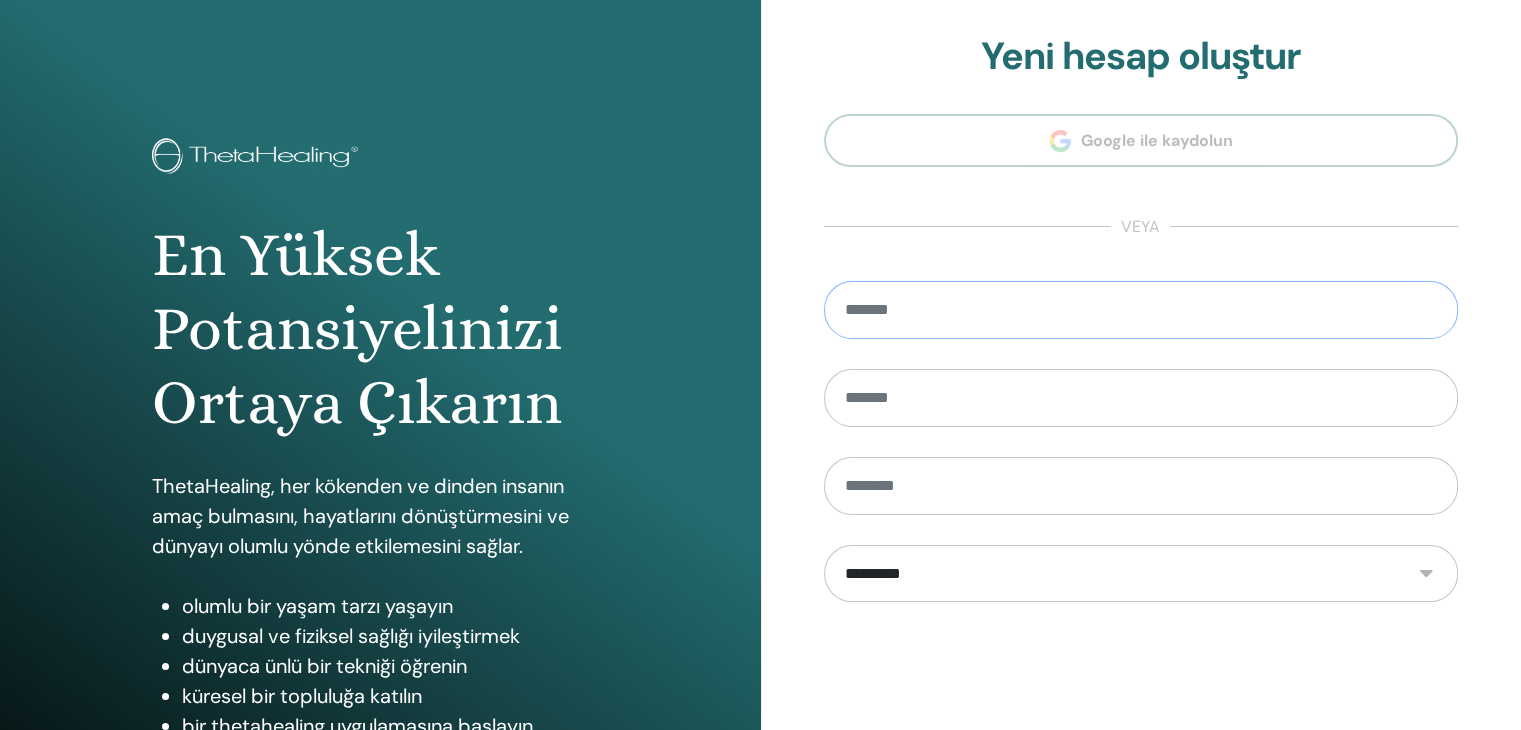click at bounding box center [1141, 310] 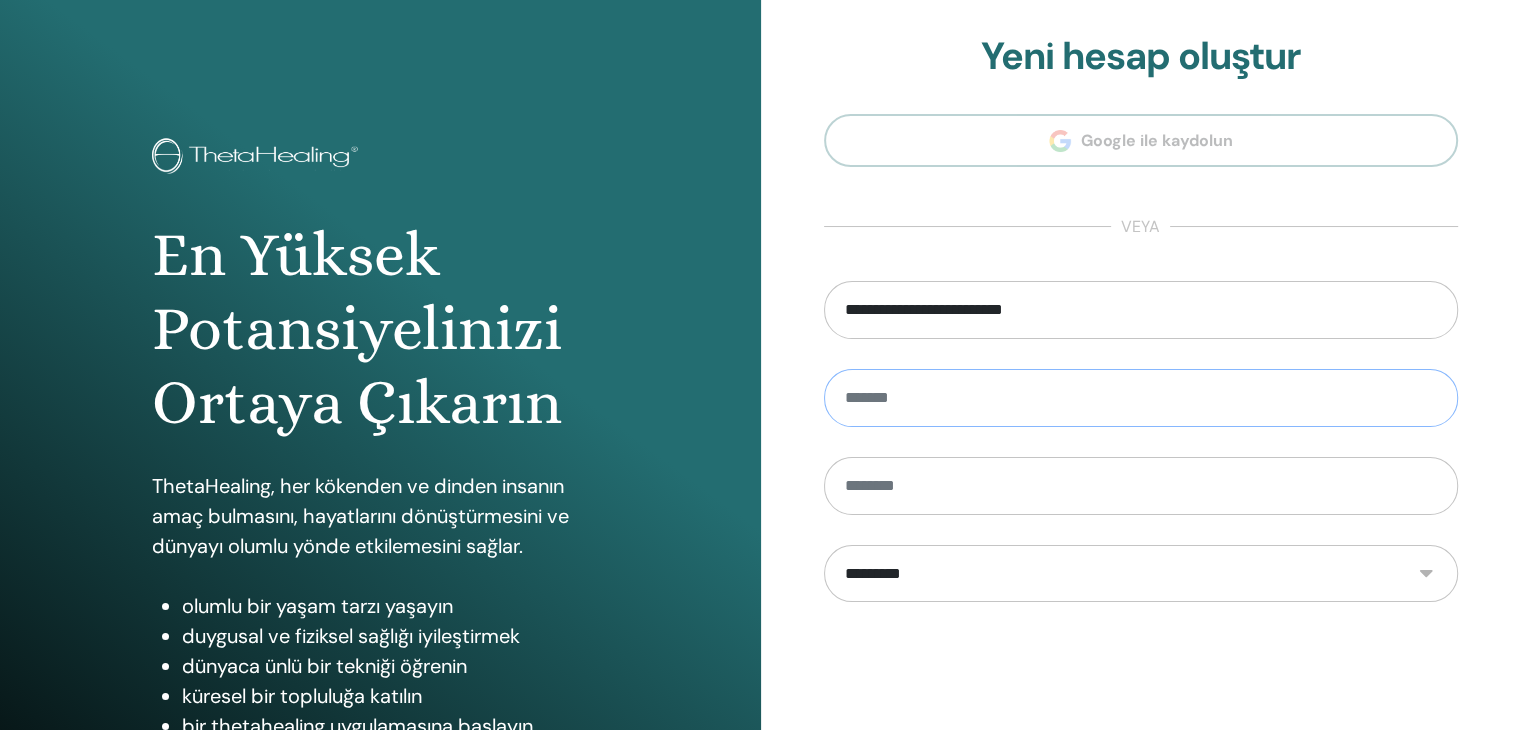 click at bounding box center [1141, 398] 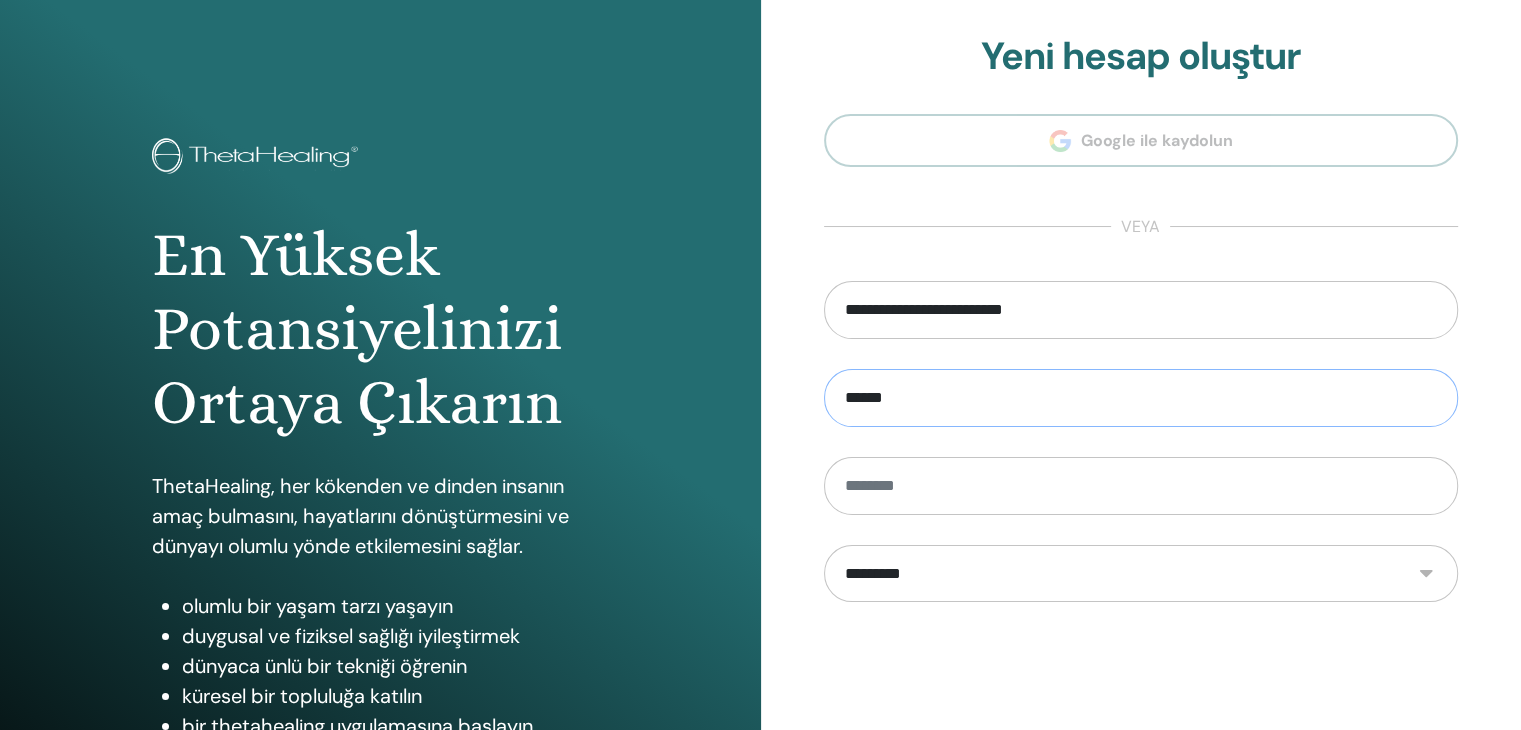 type on "******" 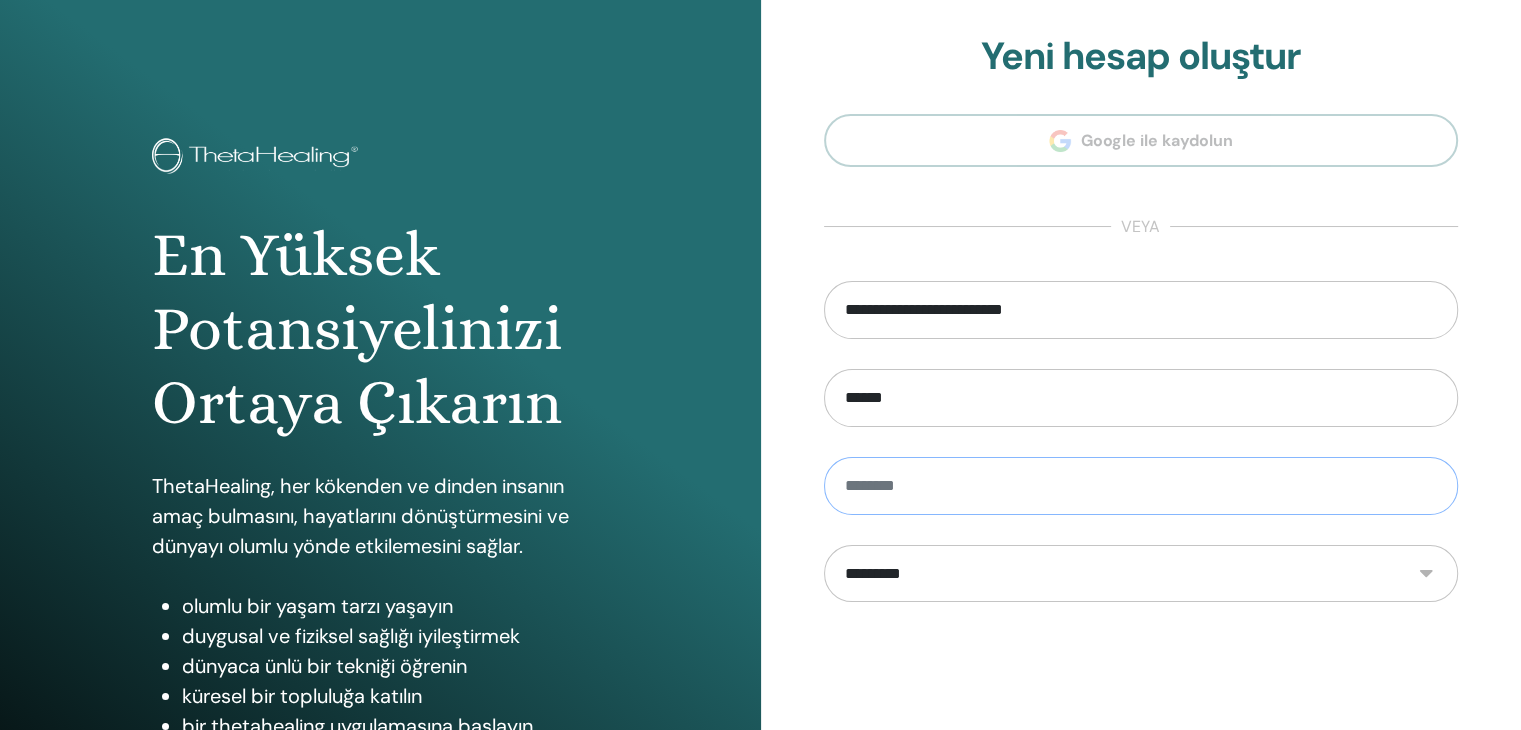 click at bounding box center (1141, 486) 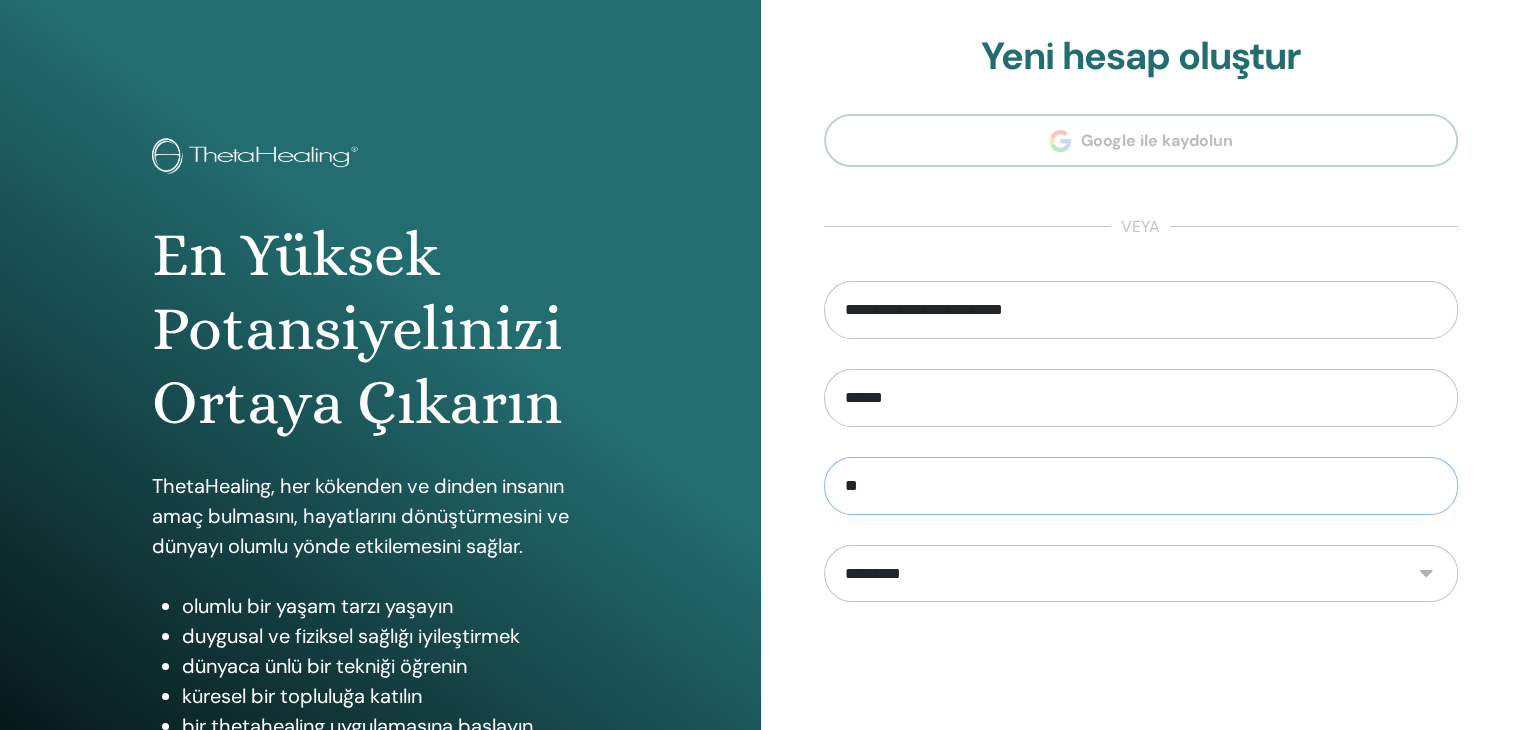 type on "**" 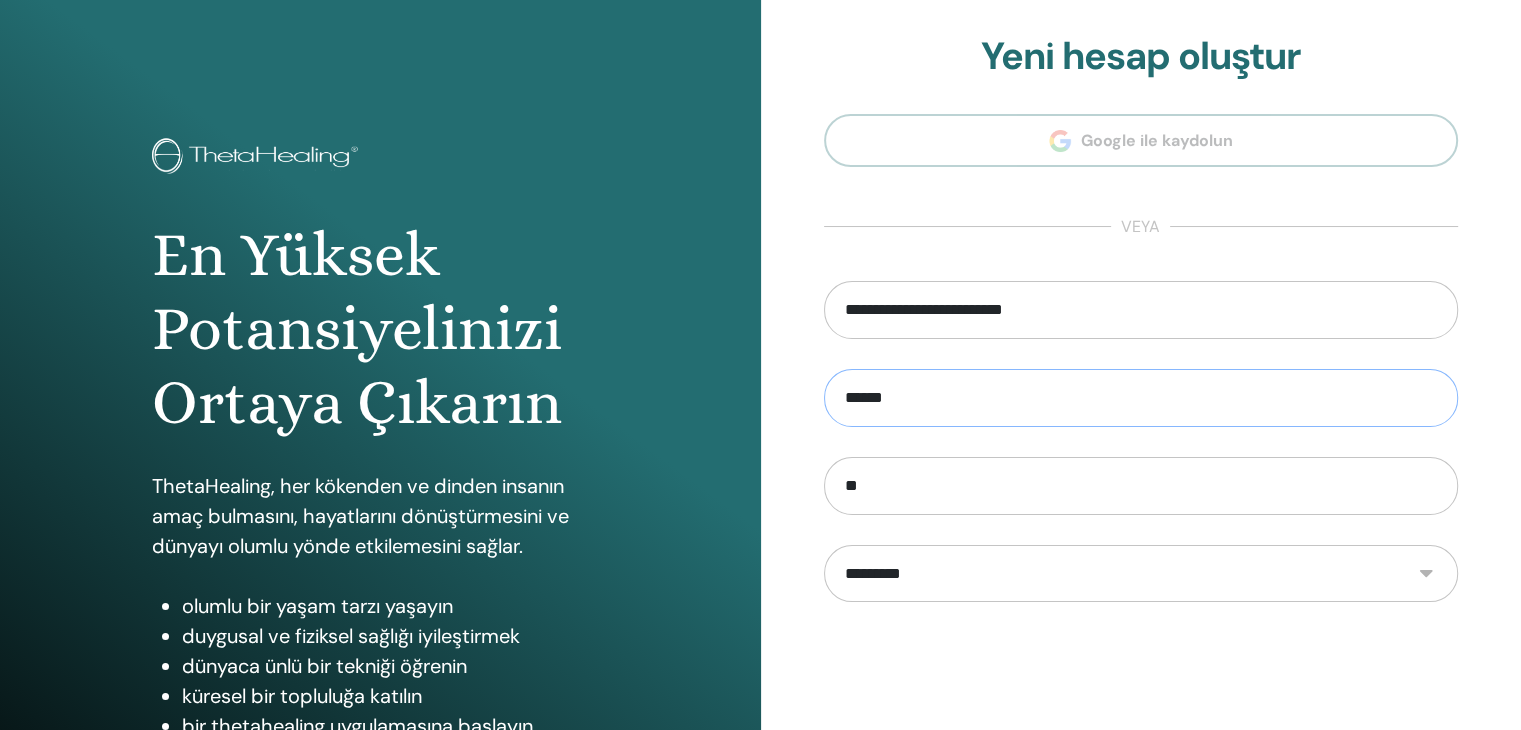 drag, startPoint x: 995, startPoint y: 397, endPoint x: 624, endPoint y: 420, distance: 371.71225 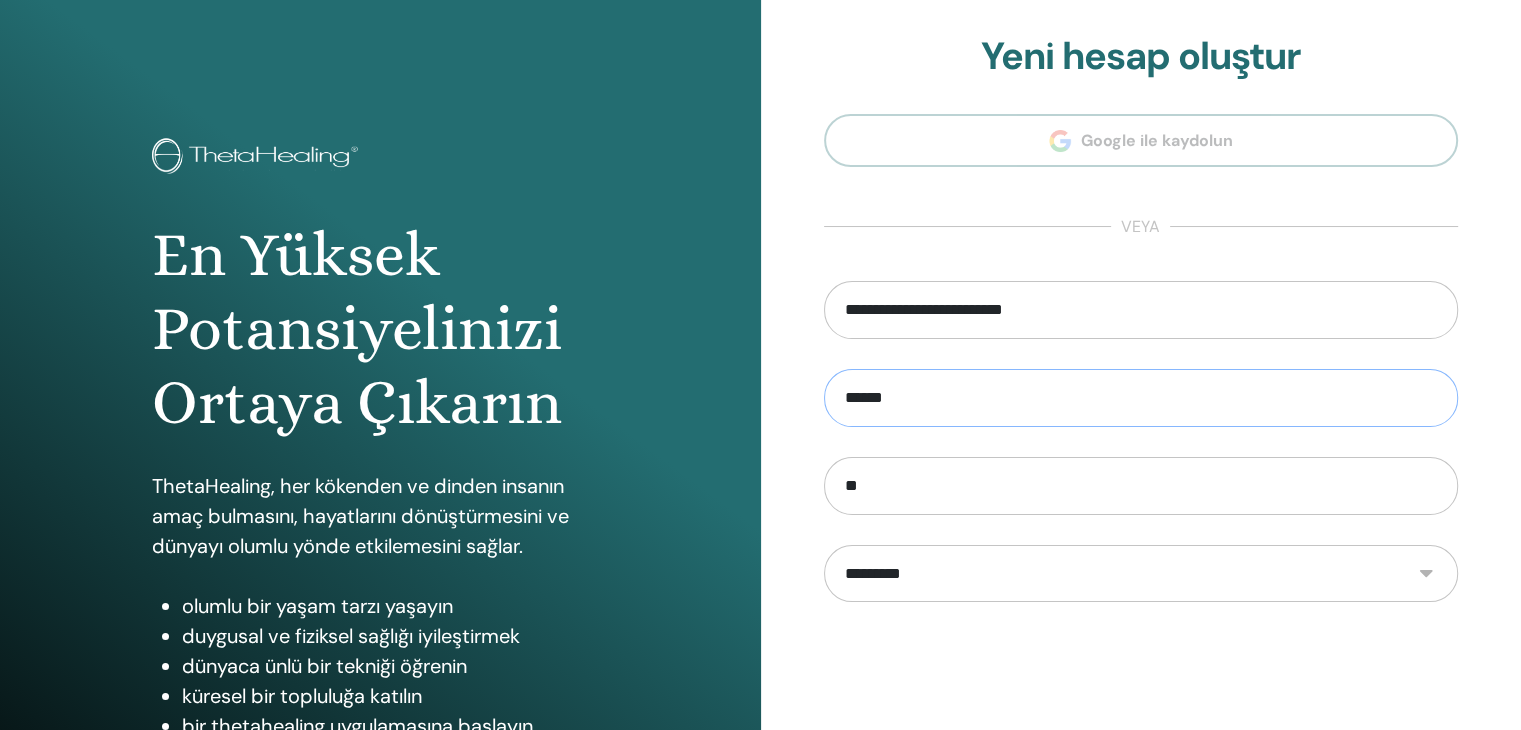 click on "En Yüksek Potansiyelinizi Ortaya Çıkarın
ThetaHealing, her kökenden ve dinden insanın amaç bulmasını, hayatlarını dönüştürmesini ve dünyayı olumlu yönde etkilemesini sağlar.
olumlu bir yaşam tarzı yaşayın
duygusal ve fiziksel sağlığı iyileştirmek
dünyaca ünlü bir tekniği öğrenin
küresel bir topluluğa katılın
bir thetahealing uygulamasına başlayın
Hesabınıza Giriş Yapın
Google ile Oturum Açın
veya
**" at bounding box center [760, 480] 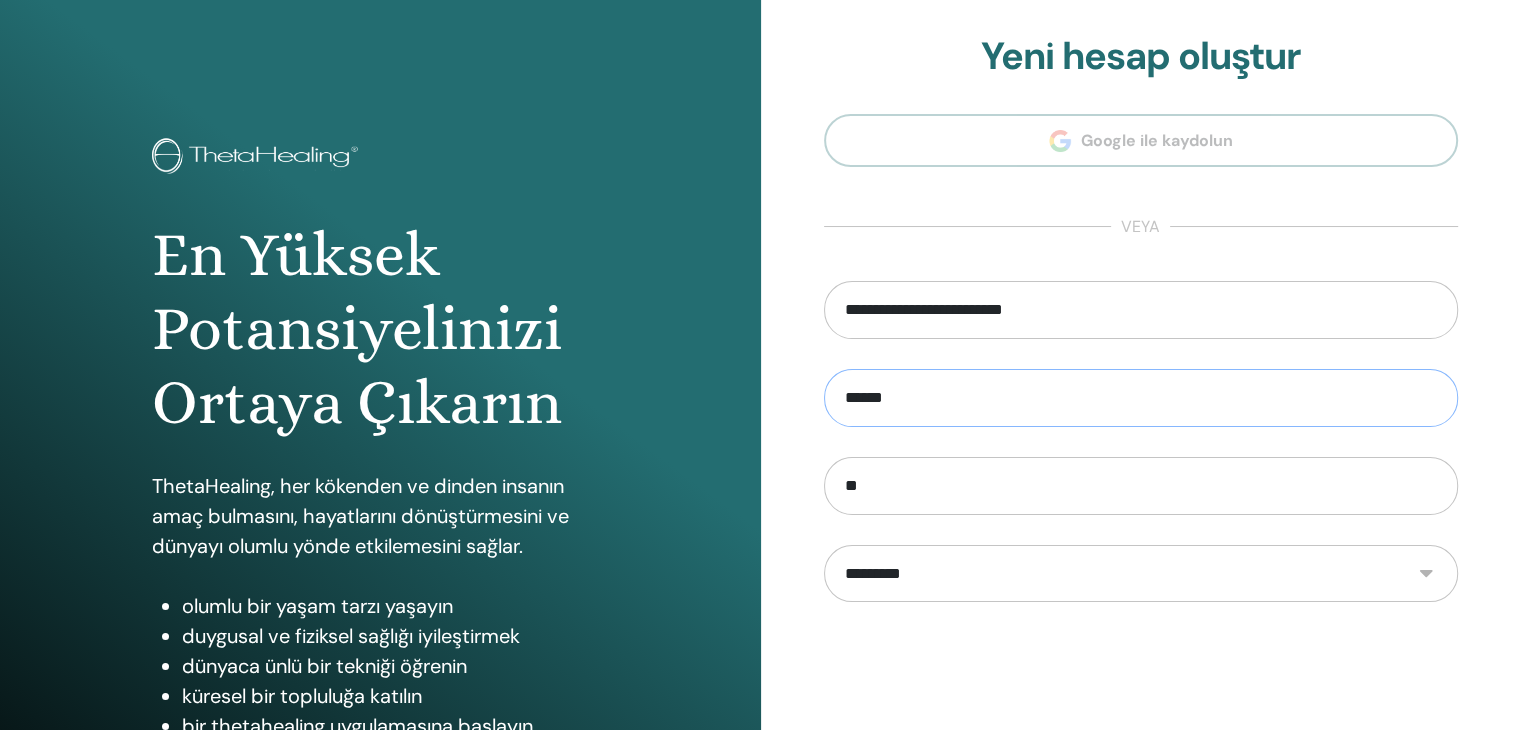 type on "******" 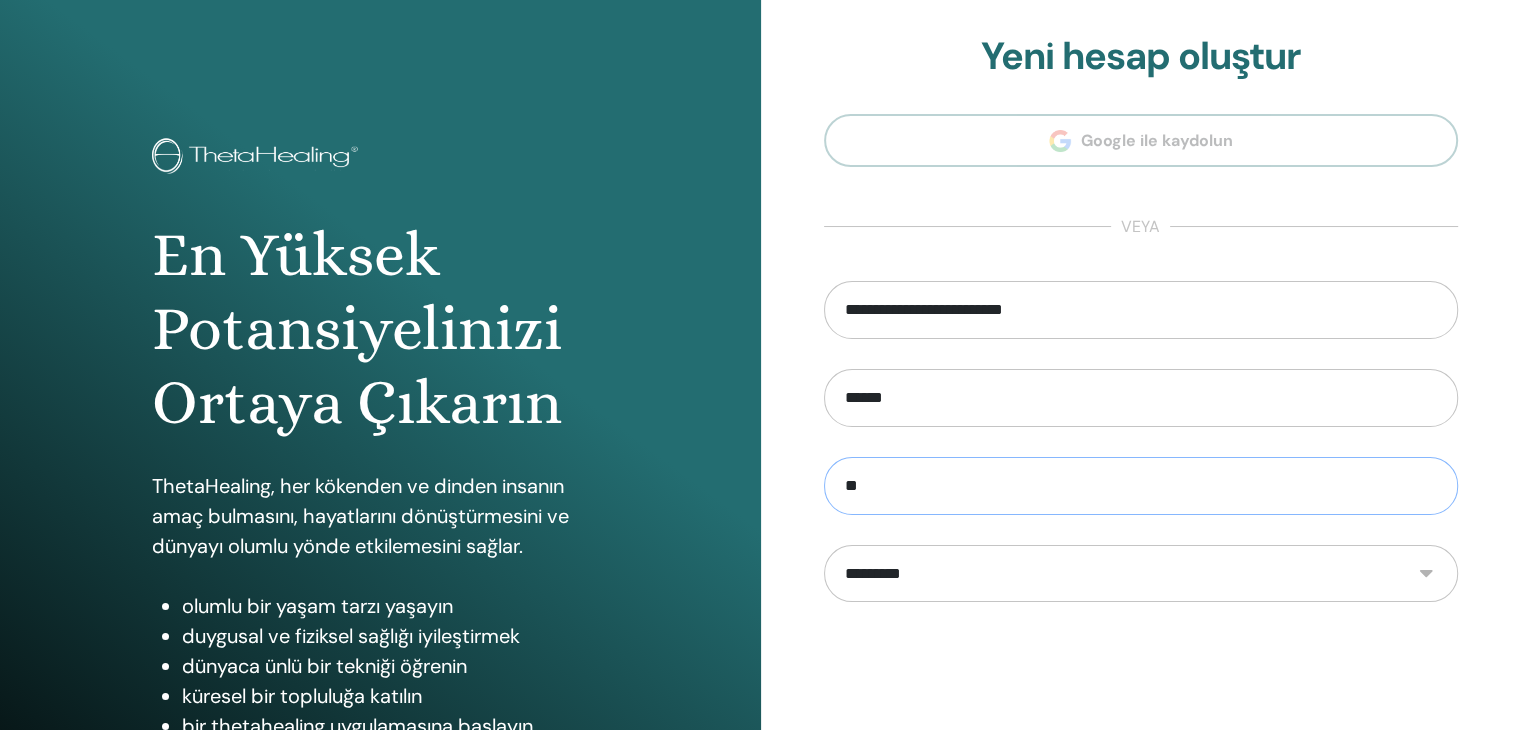 drag, startPoint x: 951, startPoint y: 500, endPoint x: 815, endPoint y: 500, distance: 136 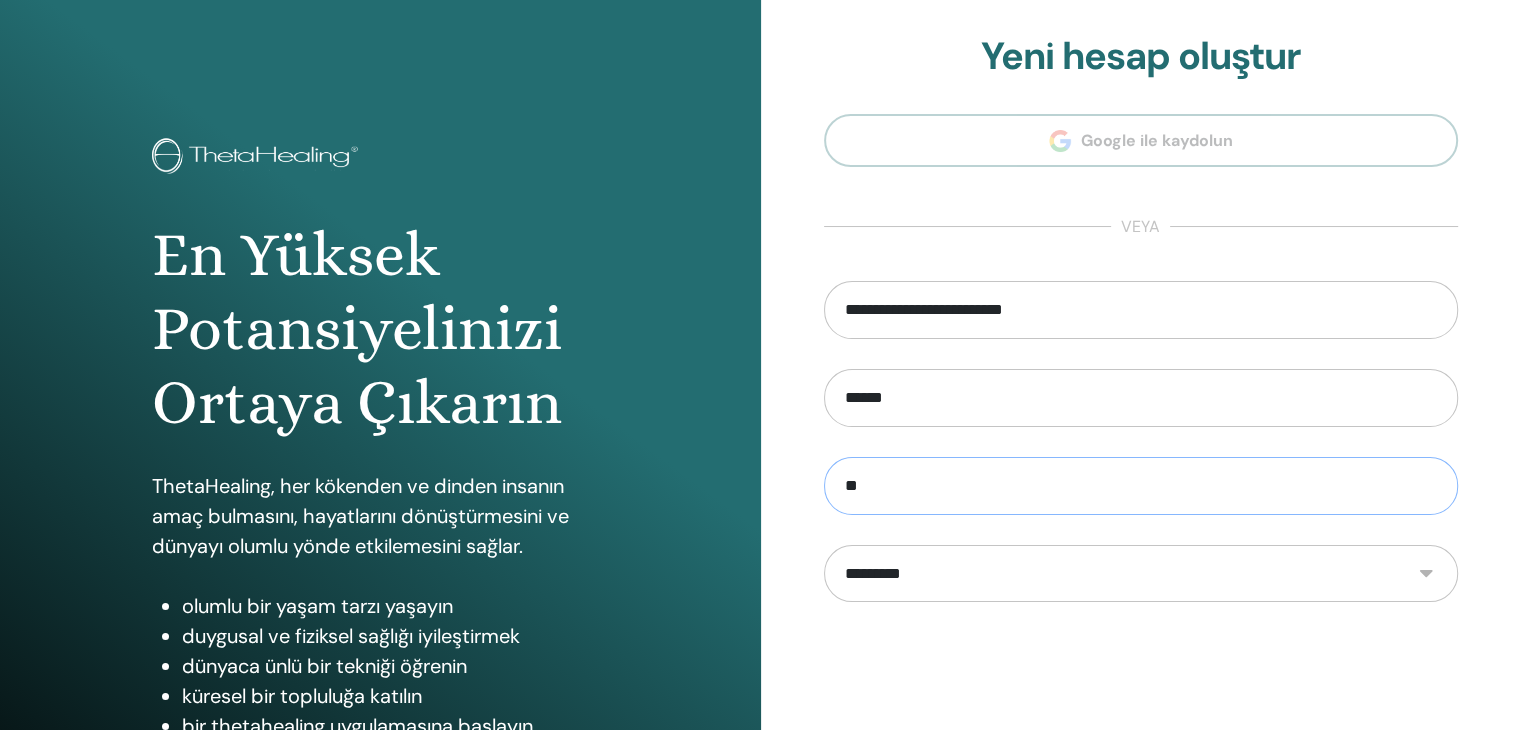click on "**********" at bounding box center (1141, 480) 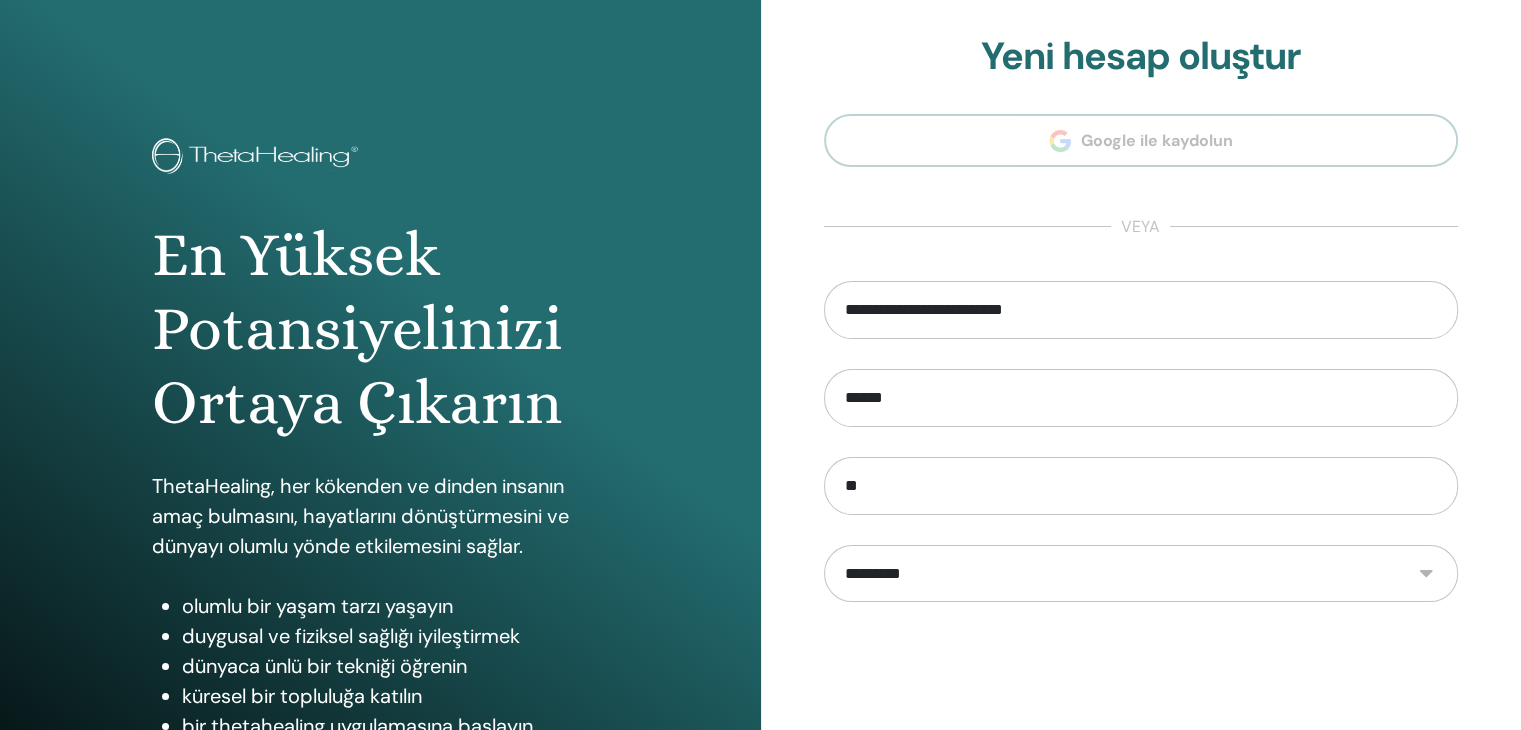 click on "En Yüksek Potansiyelinizi Ortaya Çıkarın
ThetaHealing, her kökenden ve dinden insanın amaç bulmasını, hayatlarını dönüştürmesini ve dünyayı olumlu yönde etkilemesini sağlar.
olumlu bir yaşam tarzı yaşayın
duygusal ve fiziksel sağlığı iyileştirmek
dünyaca ünlü bir tekniği öğrenin
küresel bir topluluğa katılın
bir thetahealing uygulamasına başlayın
Hesabınıza Giriş Yapın
Google ile Oturum Açın
veya
**" at bounding box center [760, 480] 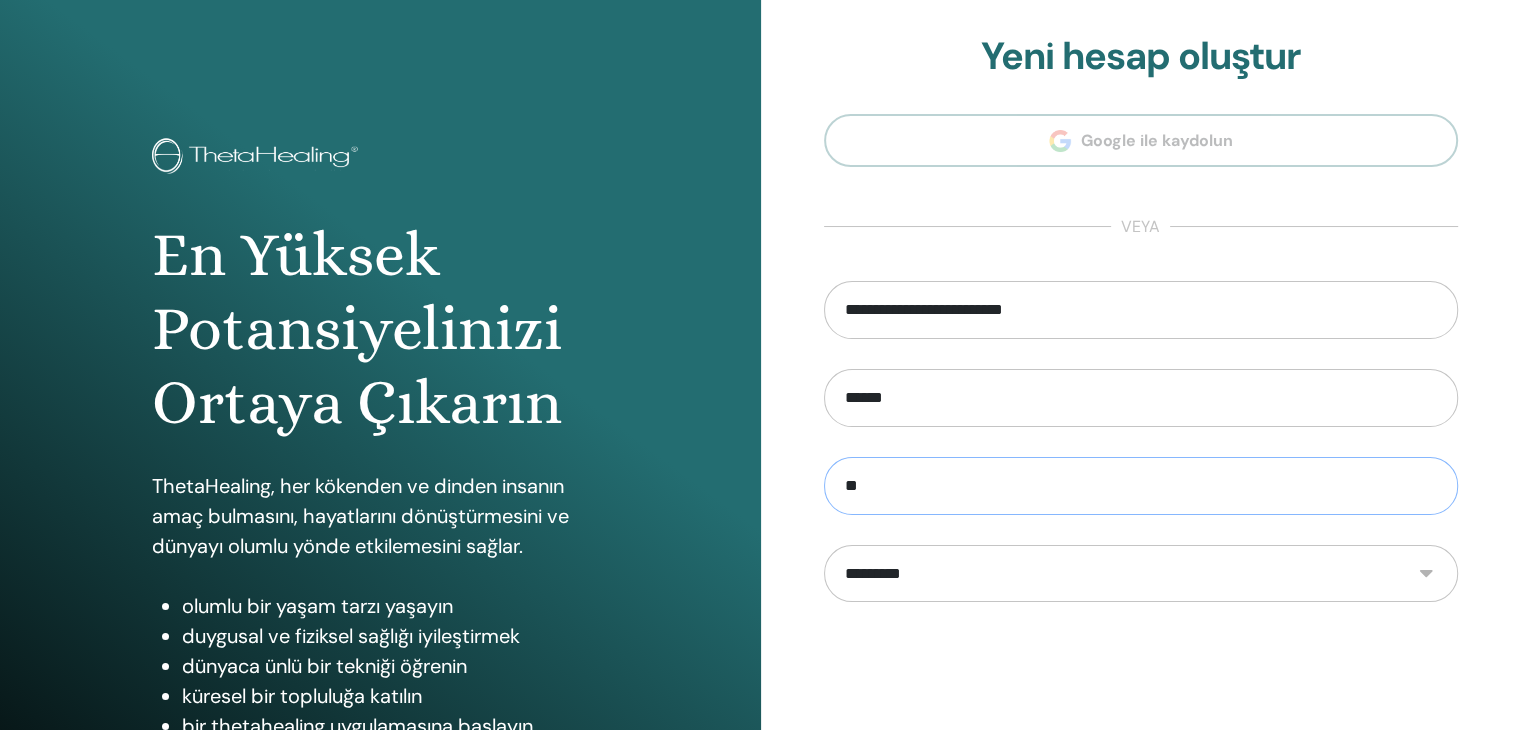 click on "**" at bounding box center [1141, 486] 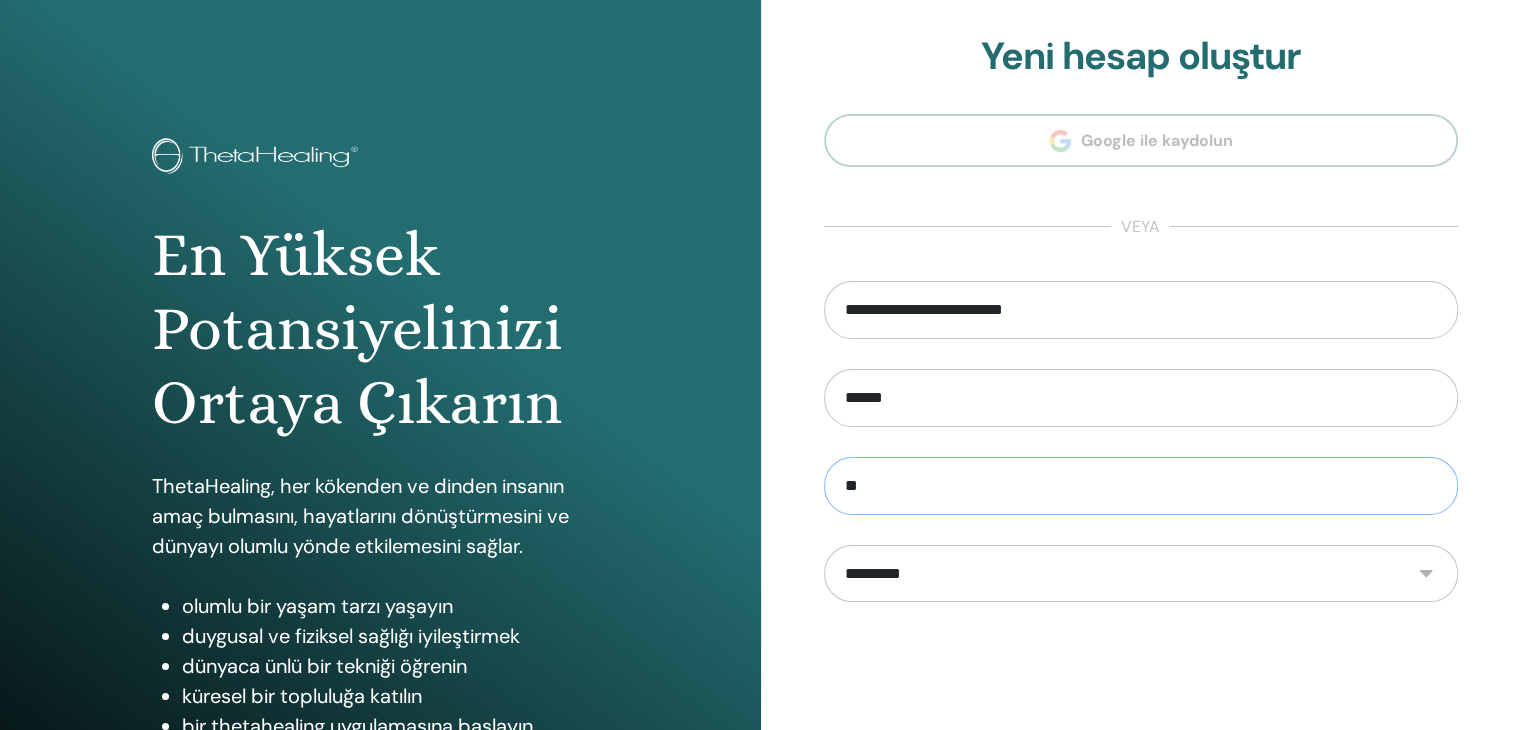 type on "*" 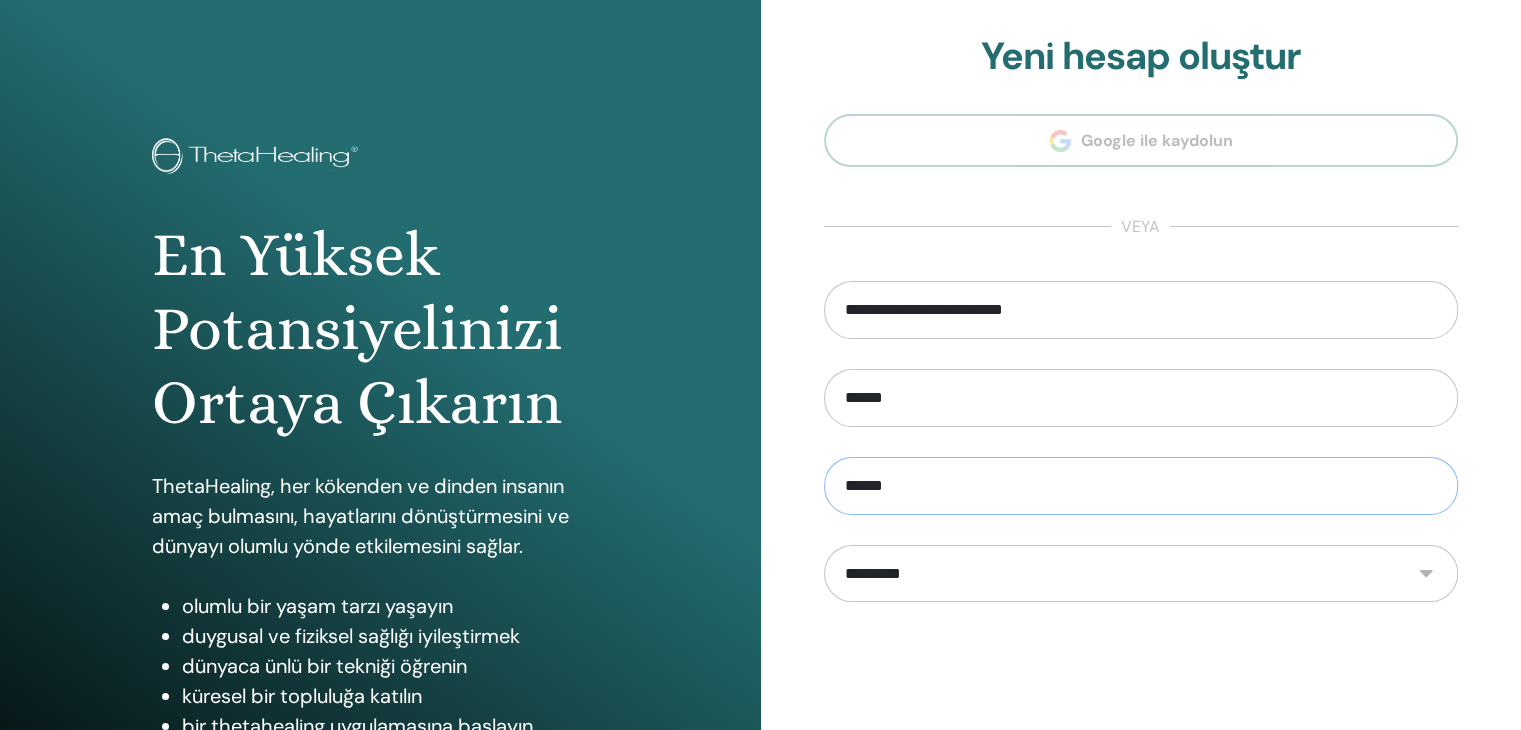 type on "******" 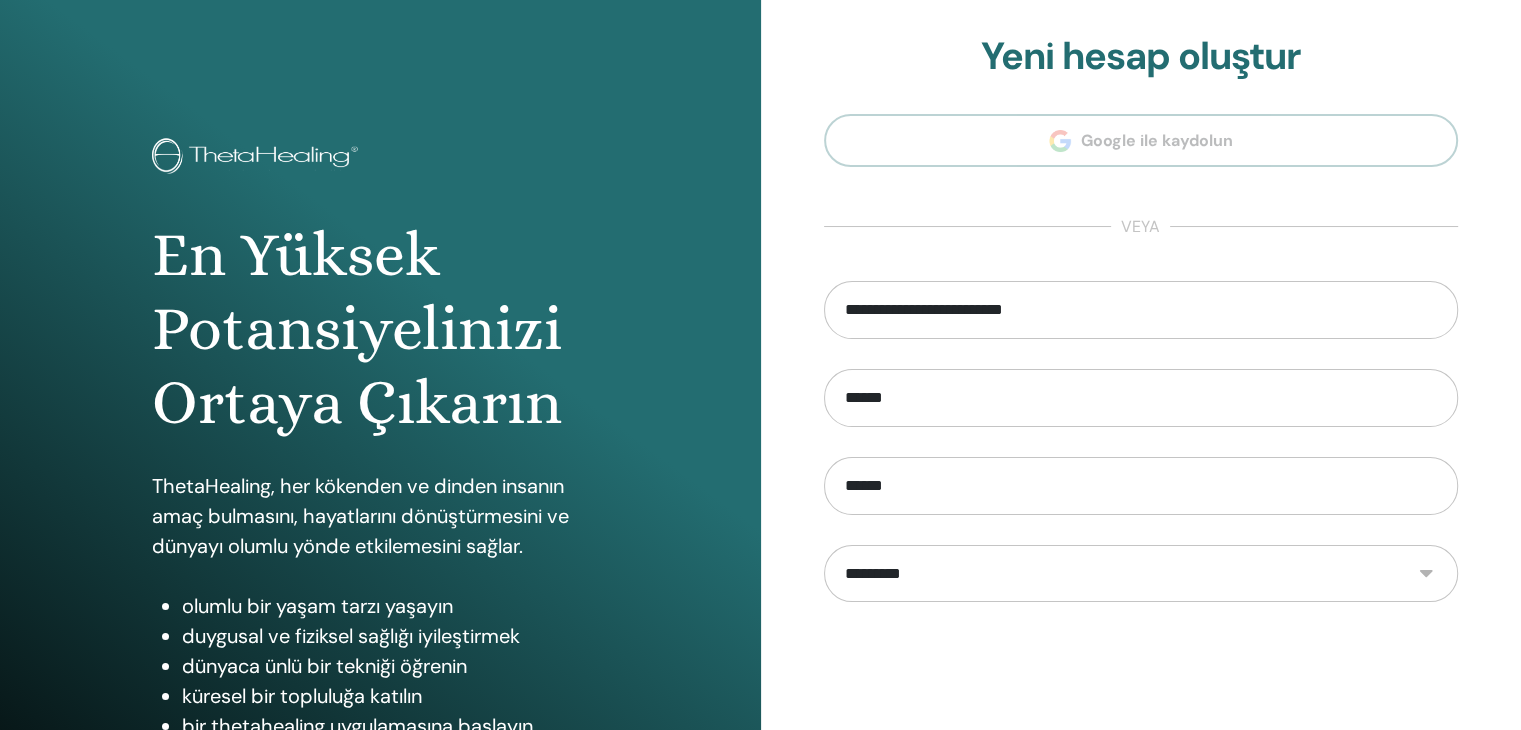 click on "**********" at bounding box center [1141, 574] 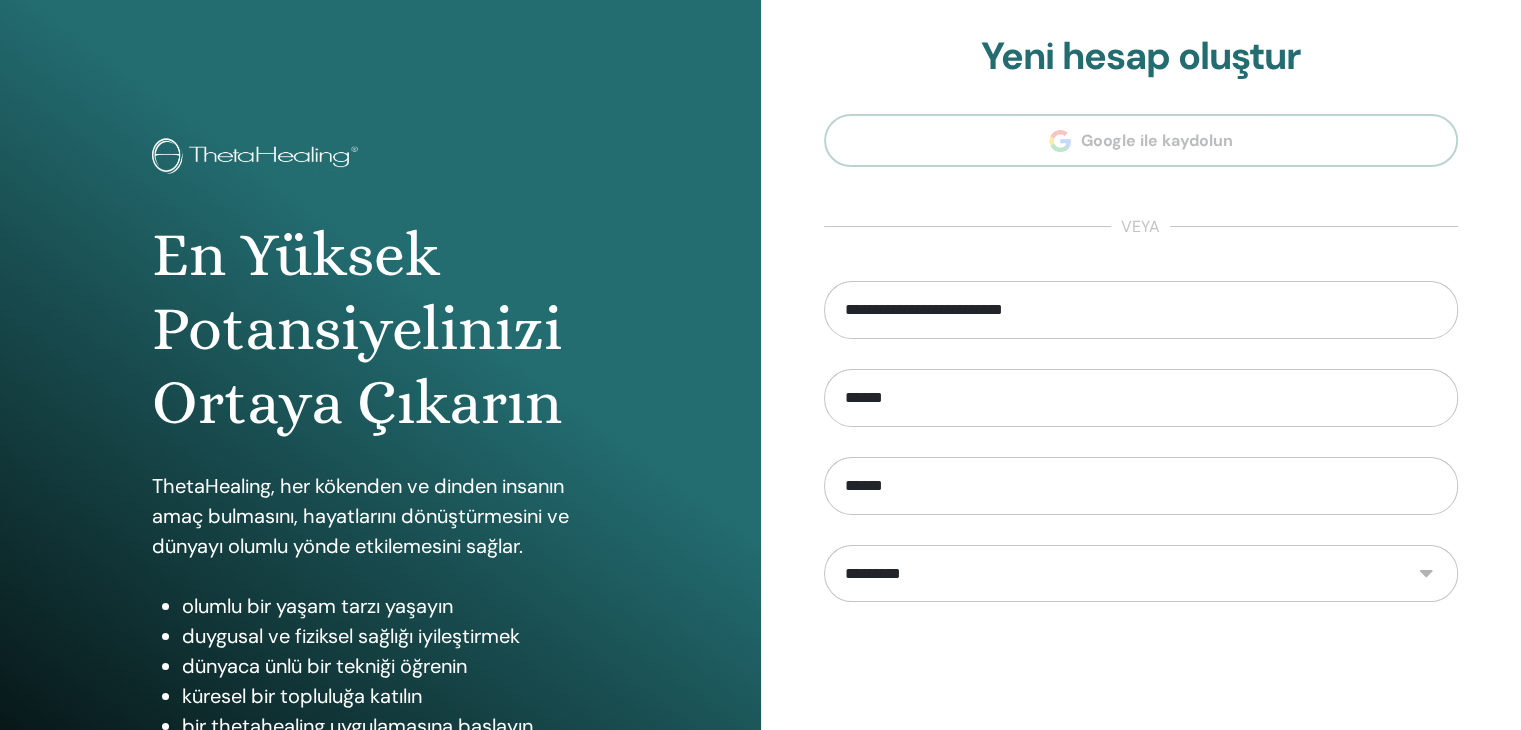 select on "***" 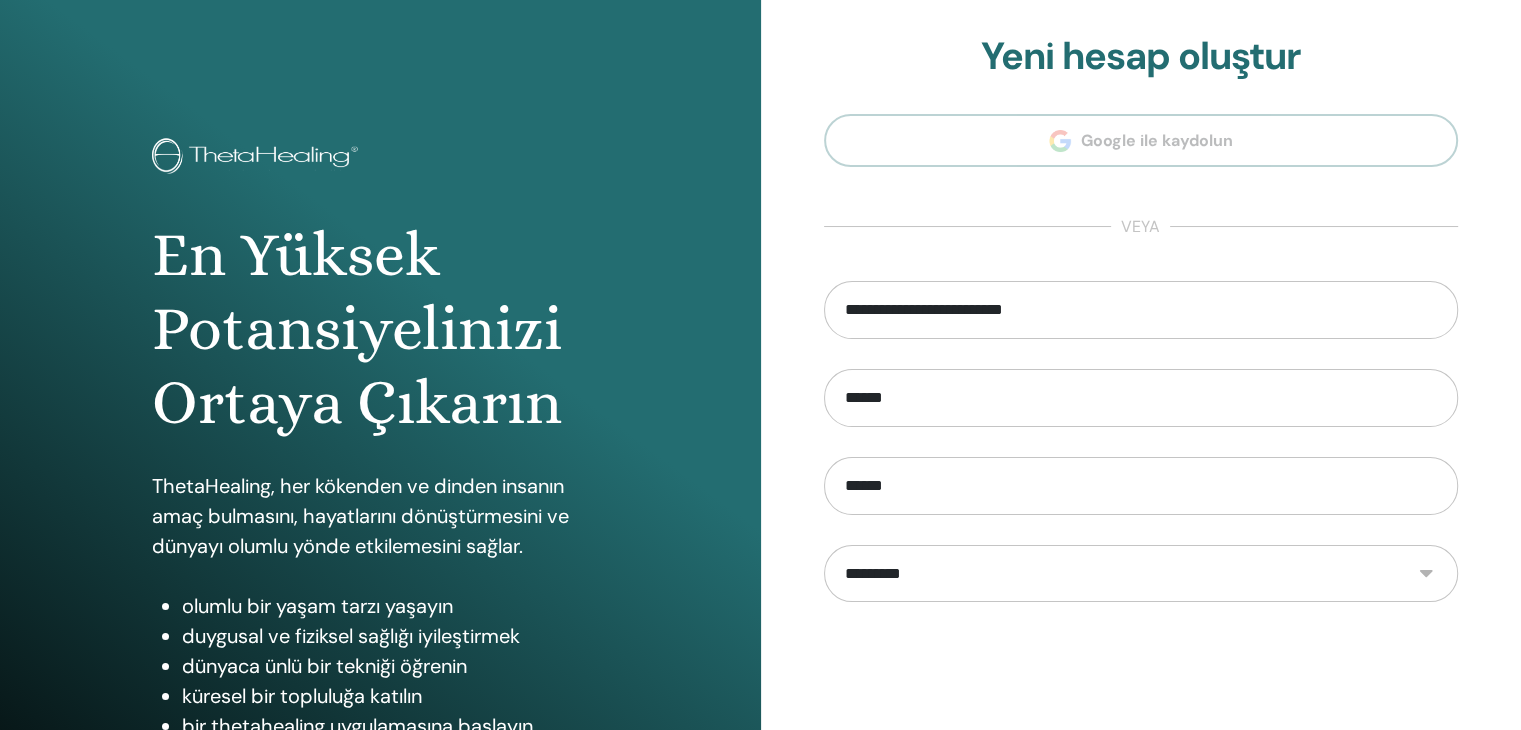 click on "**********" at bounding box center (1141, 574) 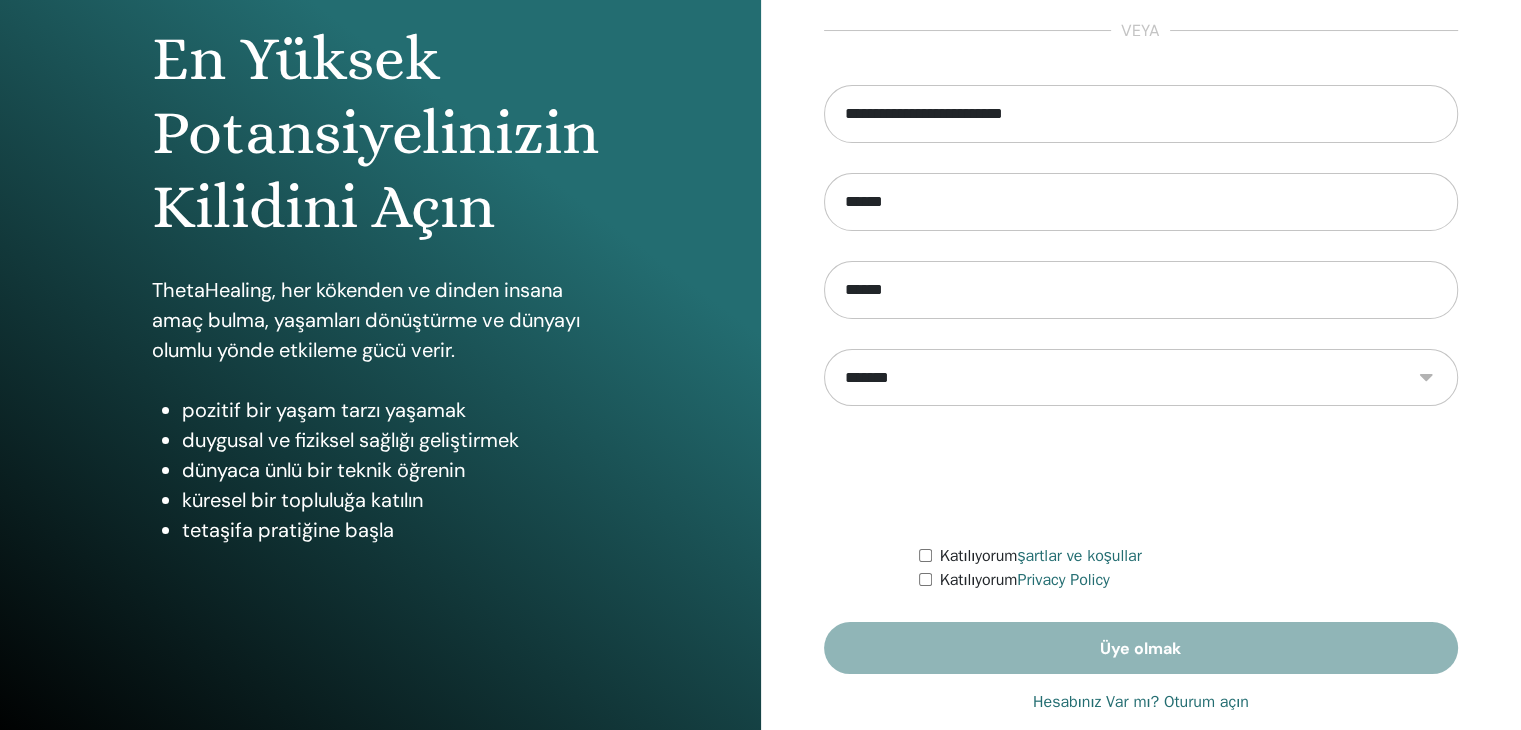 scroll, scrollTop: 230, scrollLeft: 0, axis: vertical 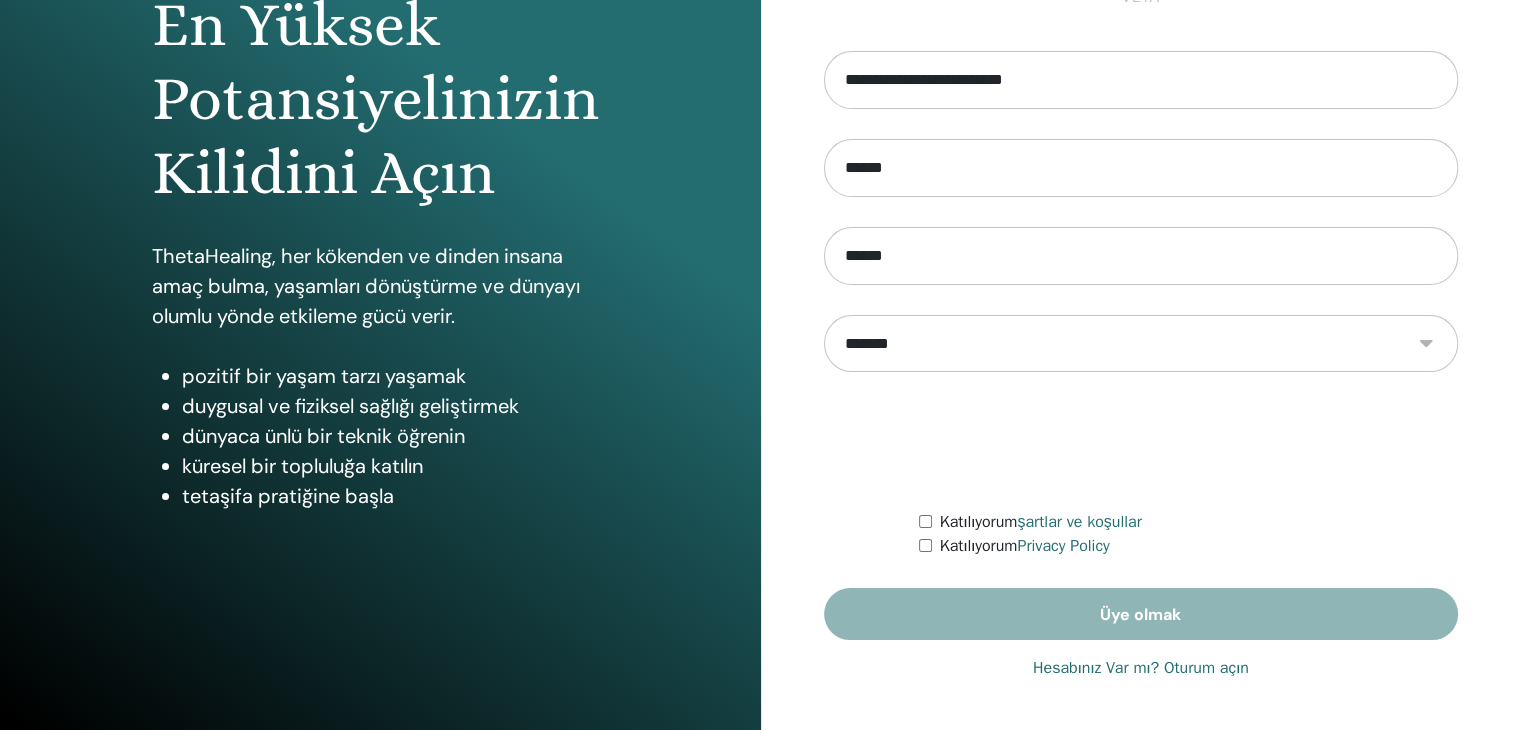 click on "Katılıyorum  şartlar ve koşullar" at bounding box center (1188, 522) 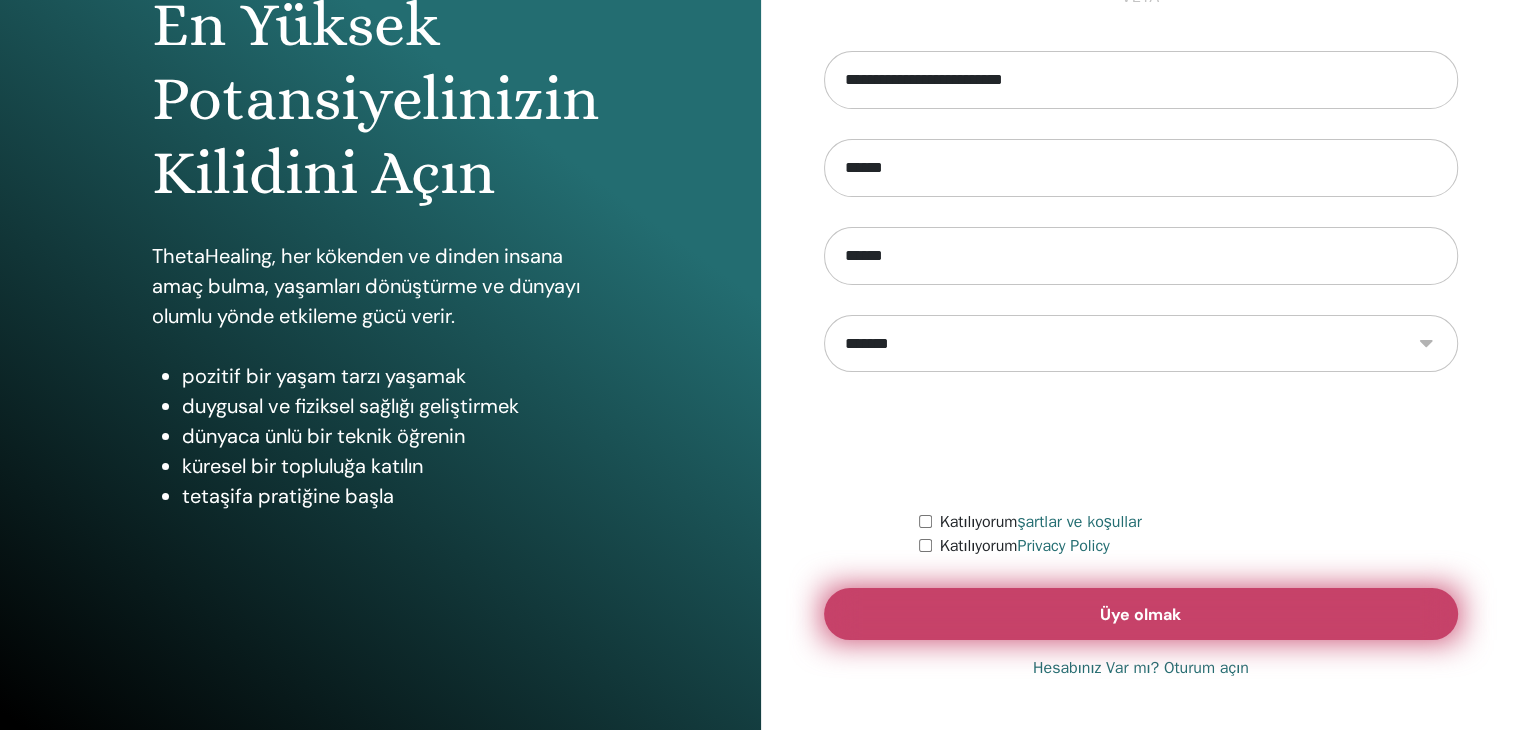 click on "Üye olmak" at bounding box center [1141, 614] 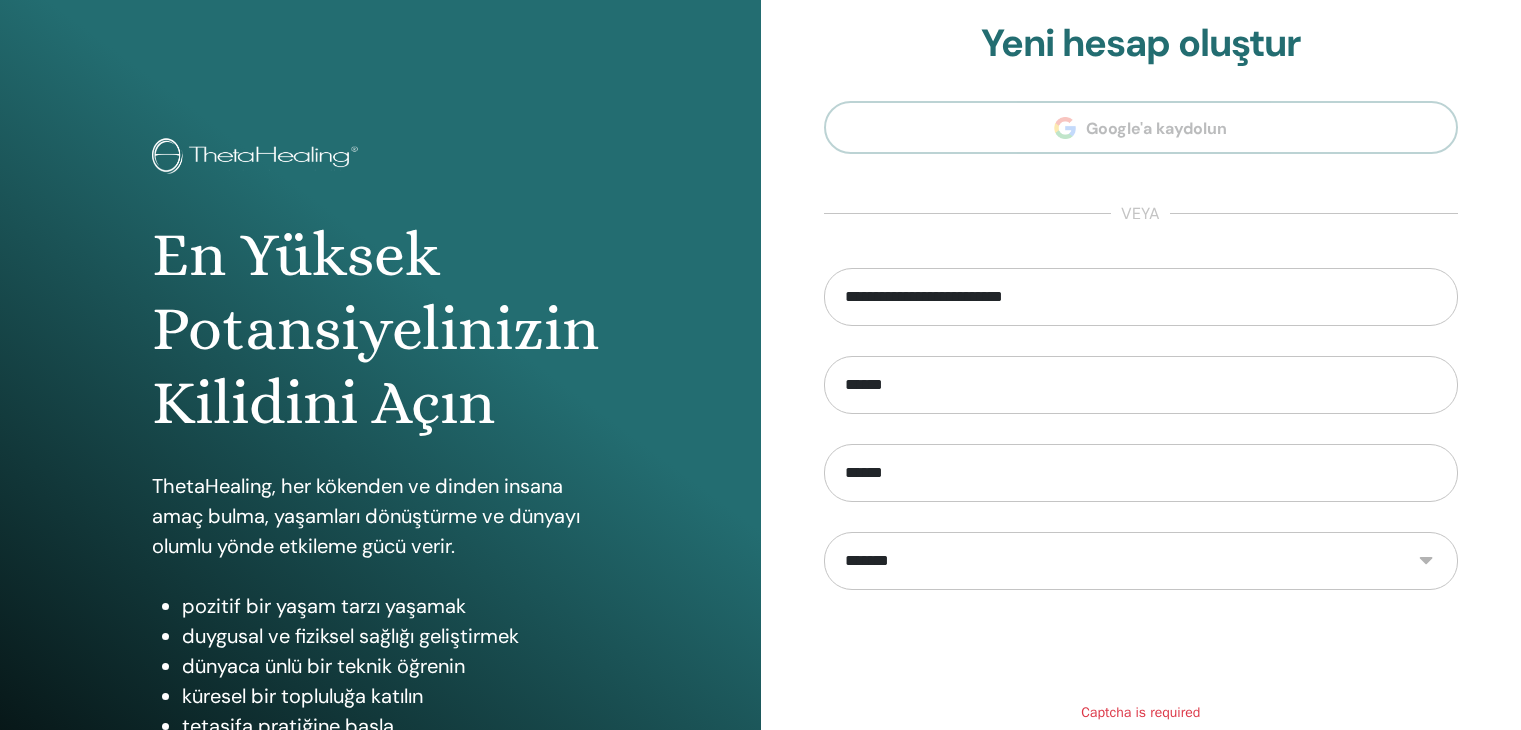 scroll, scrollTop: 0, scrollLeft: 0, axis: both 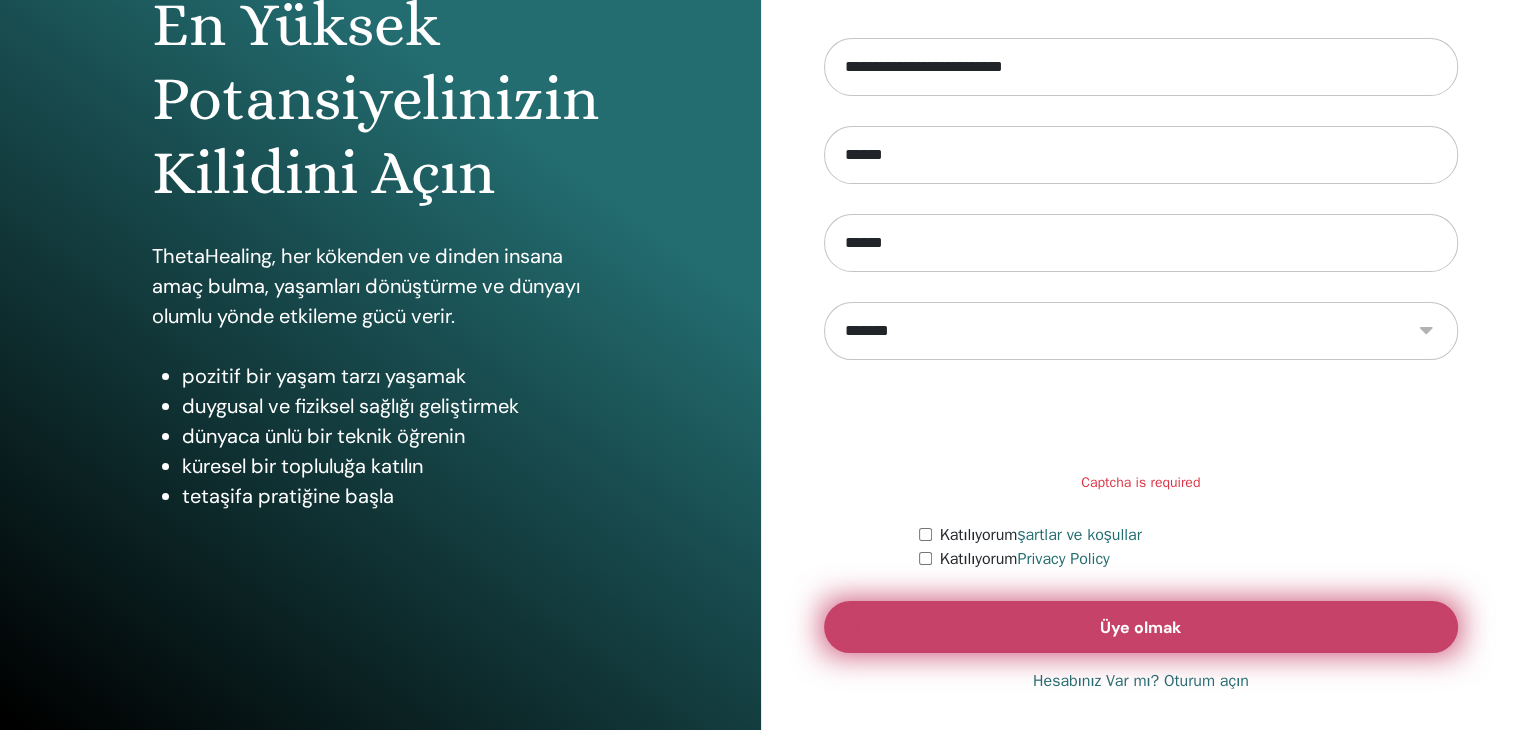 click on "Üye olmak" at bounding box center (1141, 627) 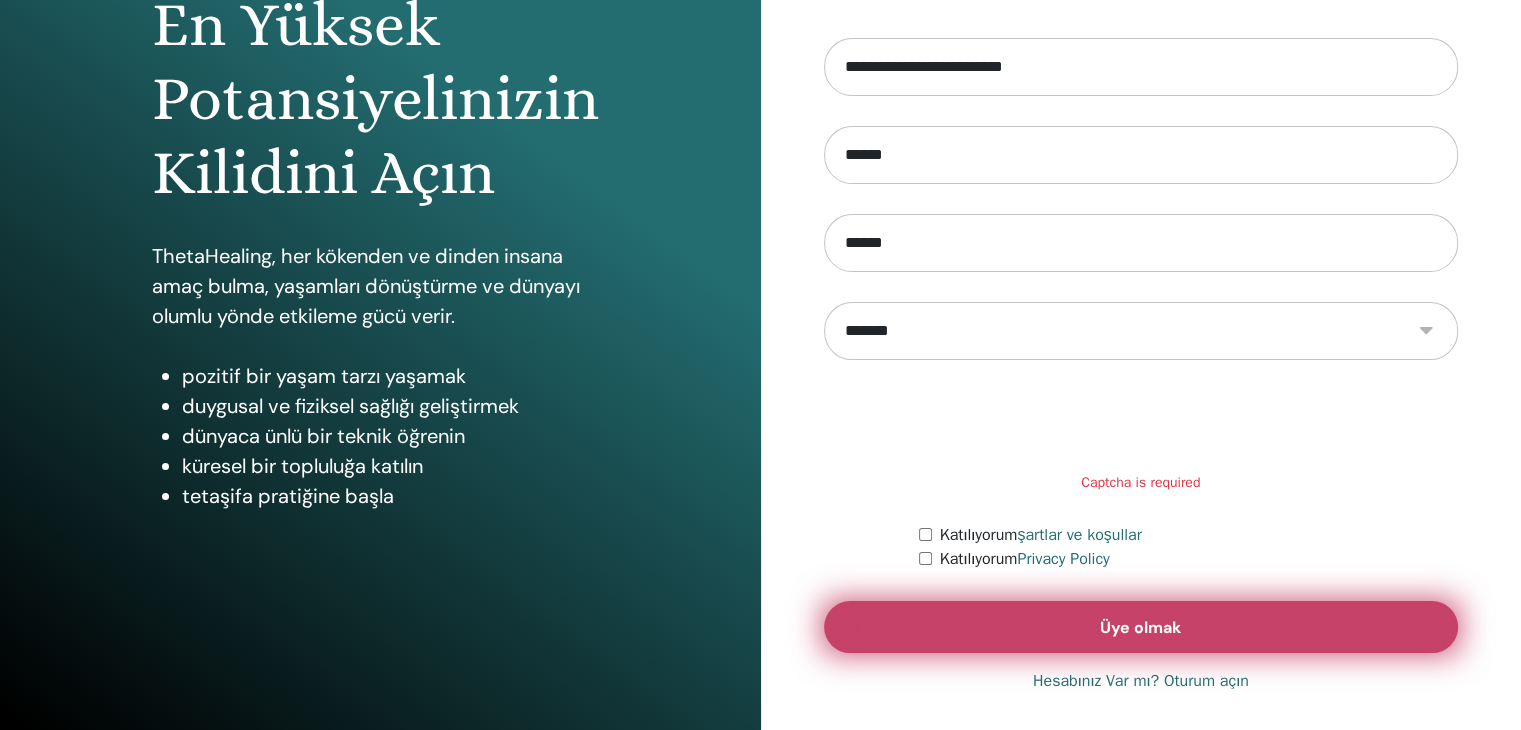 click on "Üye olmak" at bounding box center (1141, 627) 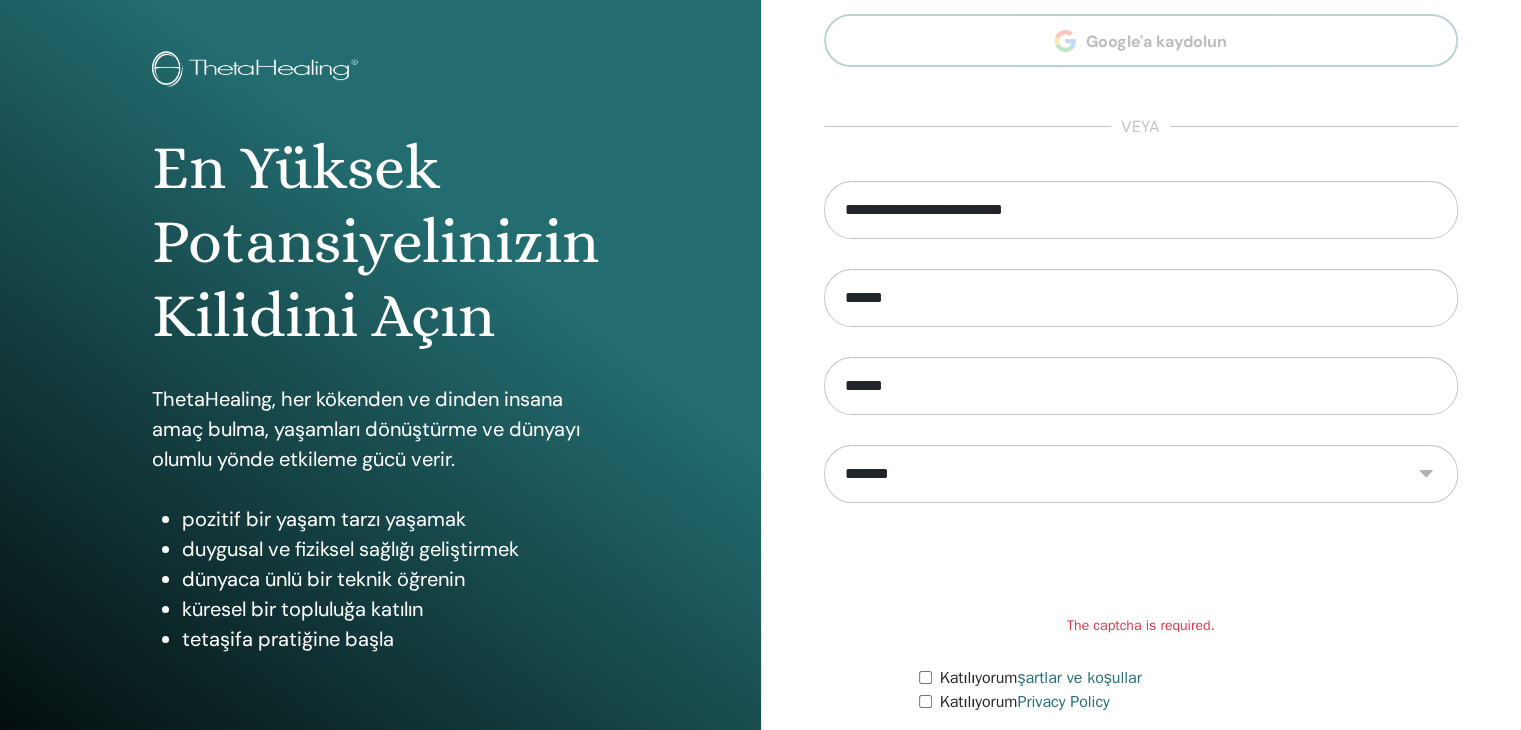 scroll, scrollTop: 230, scrollLeft: 0, axis: vertical 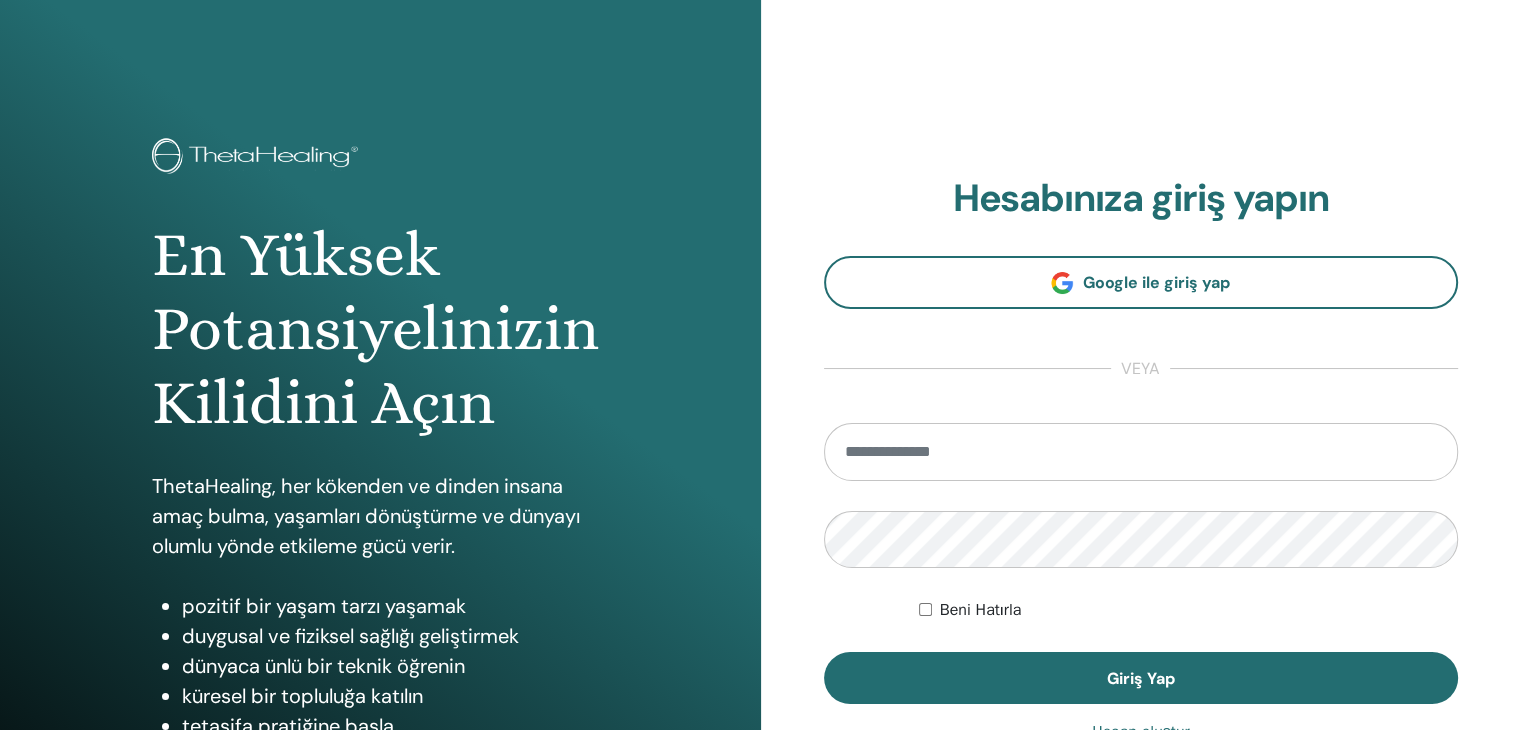 click at bounding box center [1141, 452] 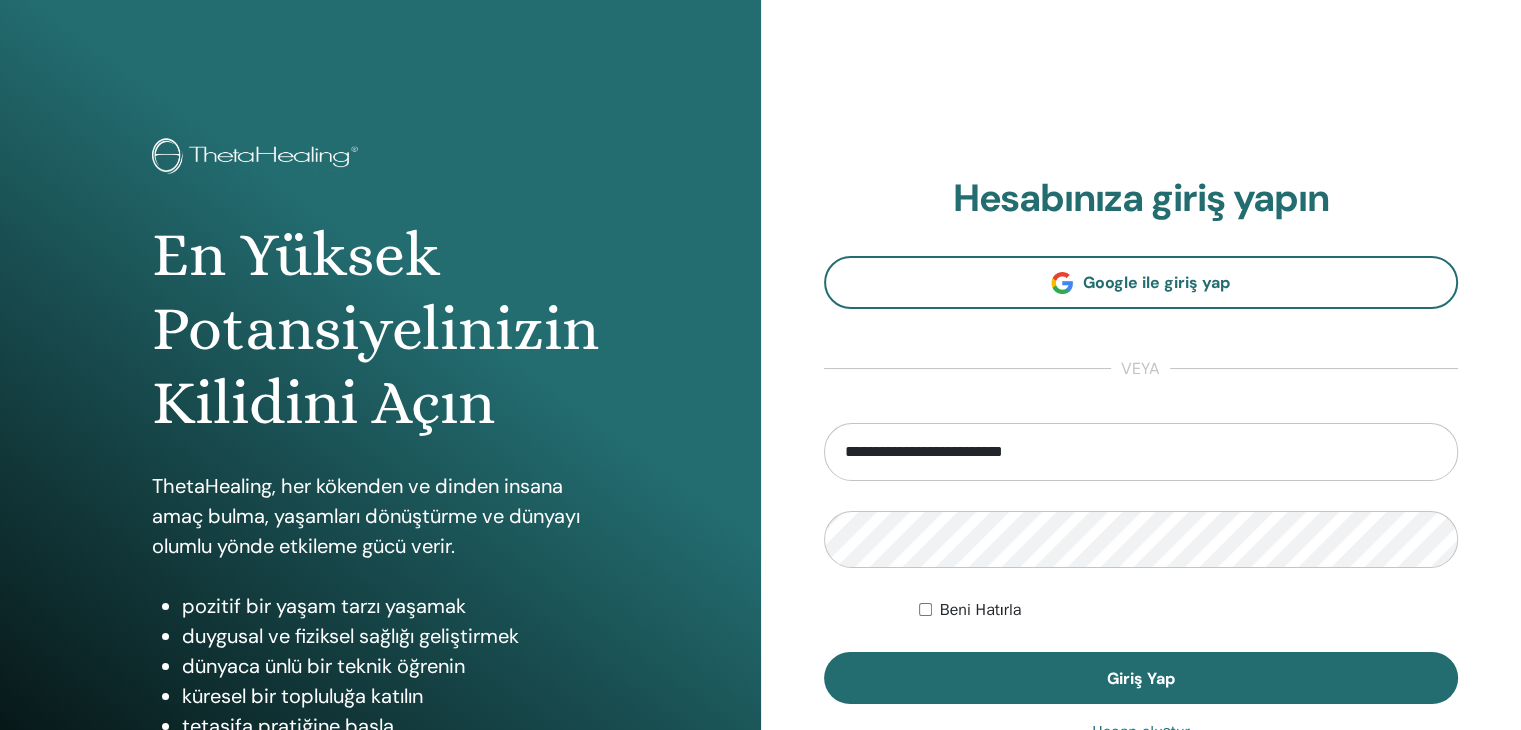 click on "**********" at bounding box center [1141, 452] 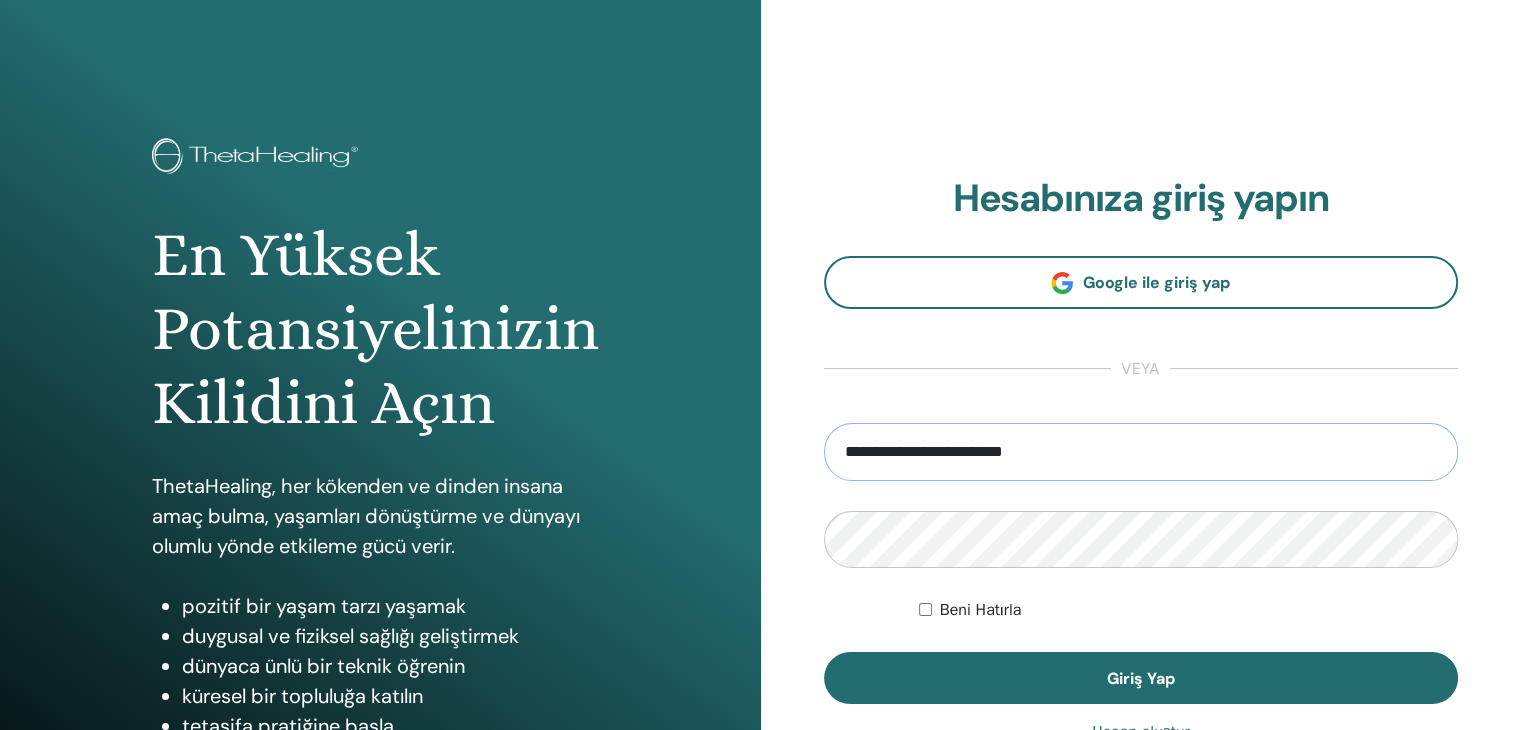 drag, startPoint x: 1113, startPoint y: 451, endPoint x: 625, endPoint y: 528, distance: 494.03745 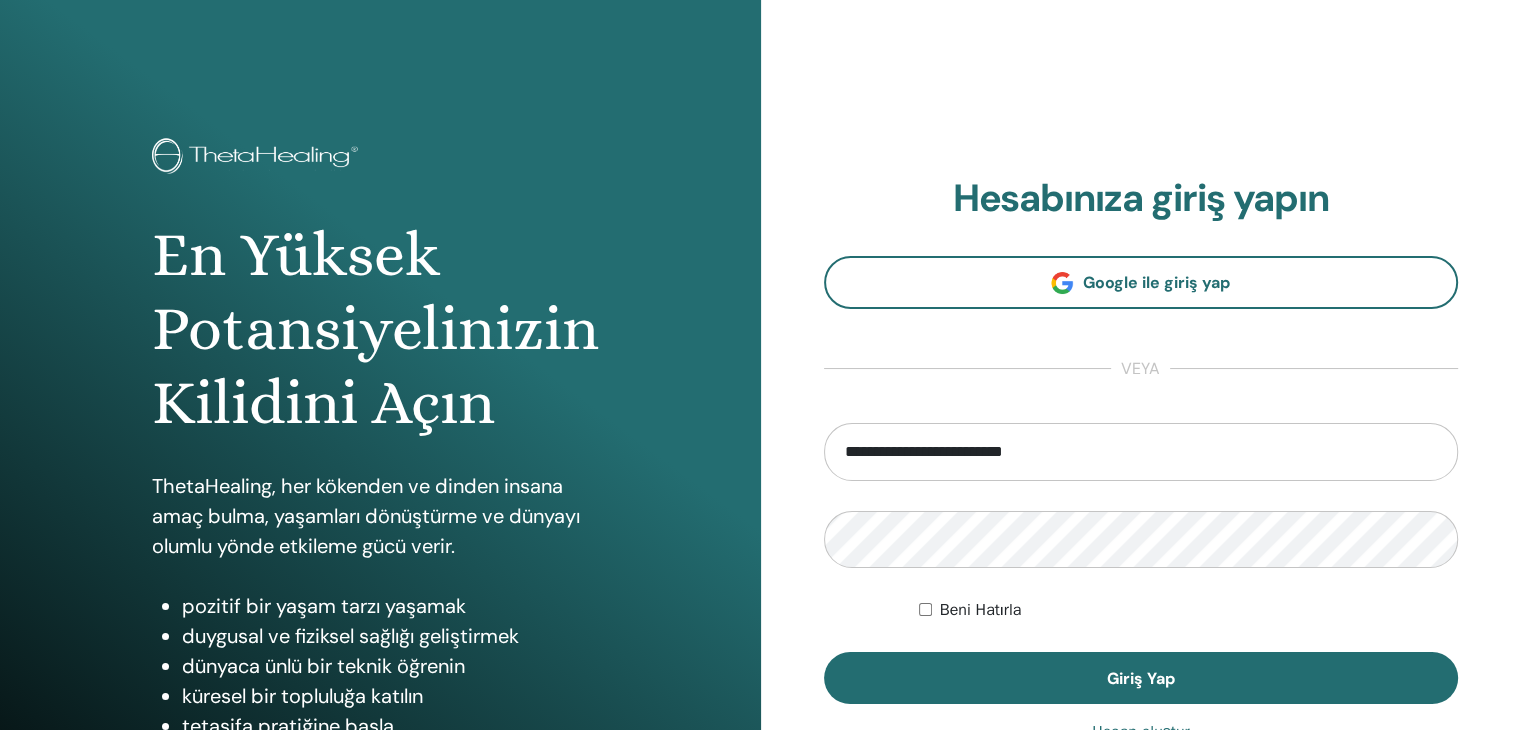 click on "En Yüksek Potansiyelinizin Kilidini Açın
ThetaHealing, her kökenden ve dinden insana amaç bulma, yaşamları dönüştürme ve dünyayı olumlu yönde etkileme gücü verir.
pozitif bir yaşam tarzı yaşamak
duygusal ve fiziksel sağlığı geliştirmek
dünyaca ünlü bir teknik öğrenin
küresel bir topluluğa katılın
tetaşifa pratiğine başla" at bounding box center (380, 480) 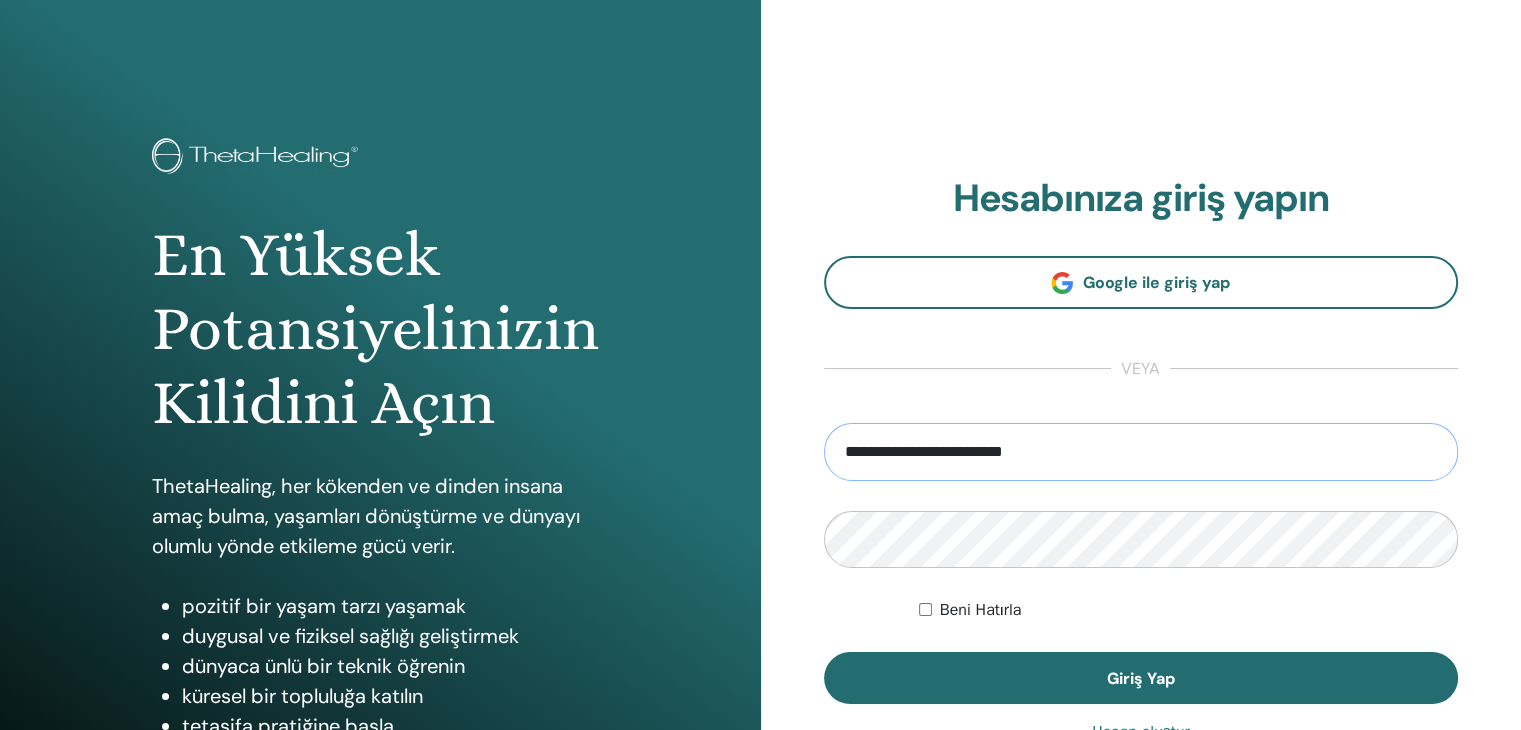 click on "**********" at bounding box center [1141, 452] 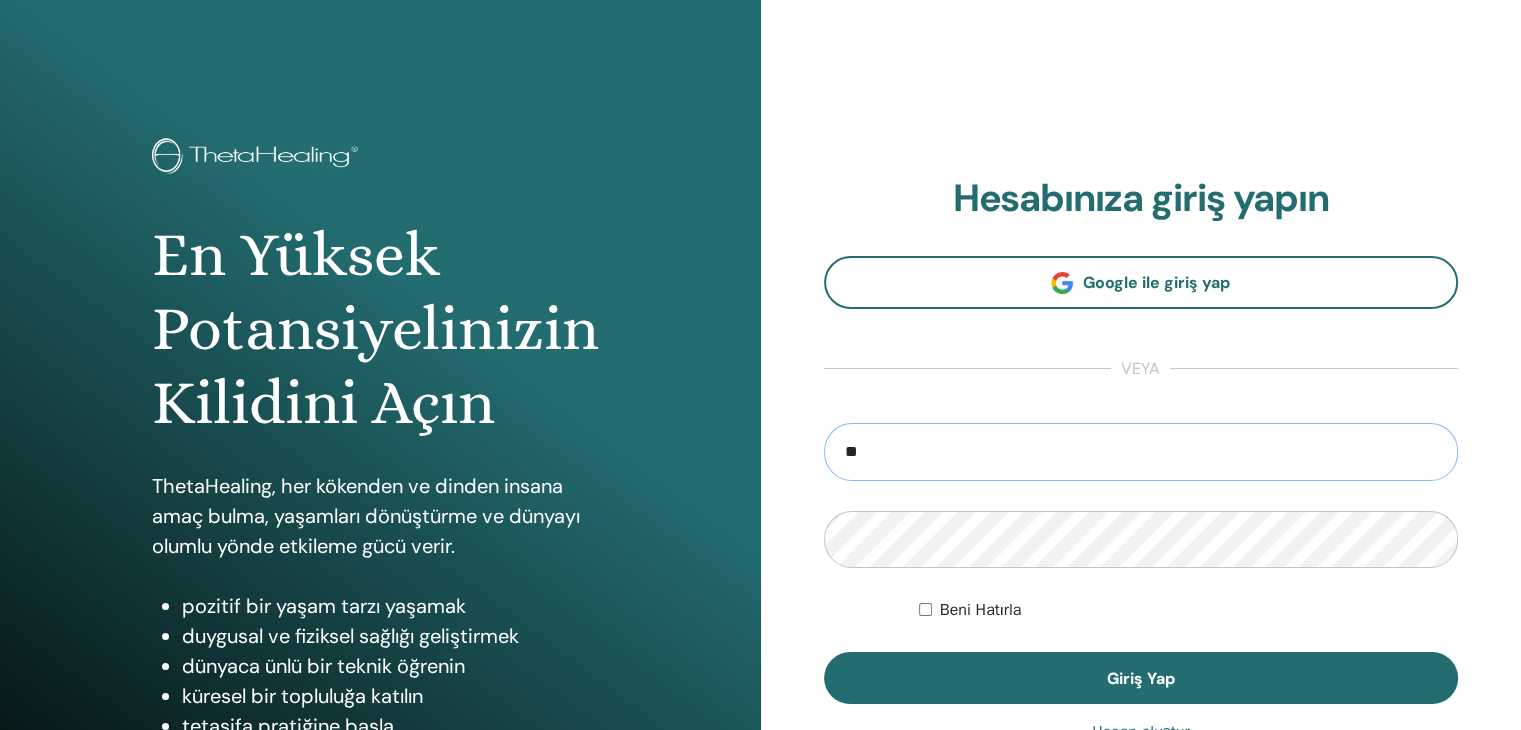 type on "*" 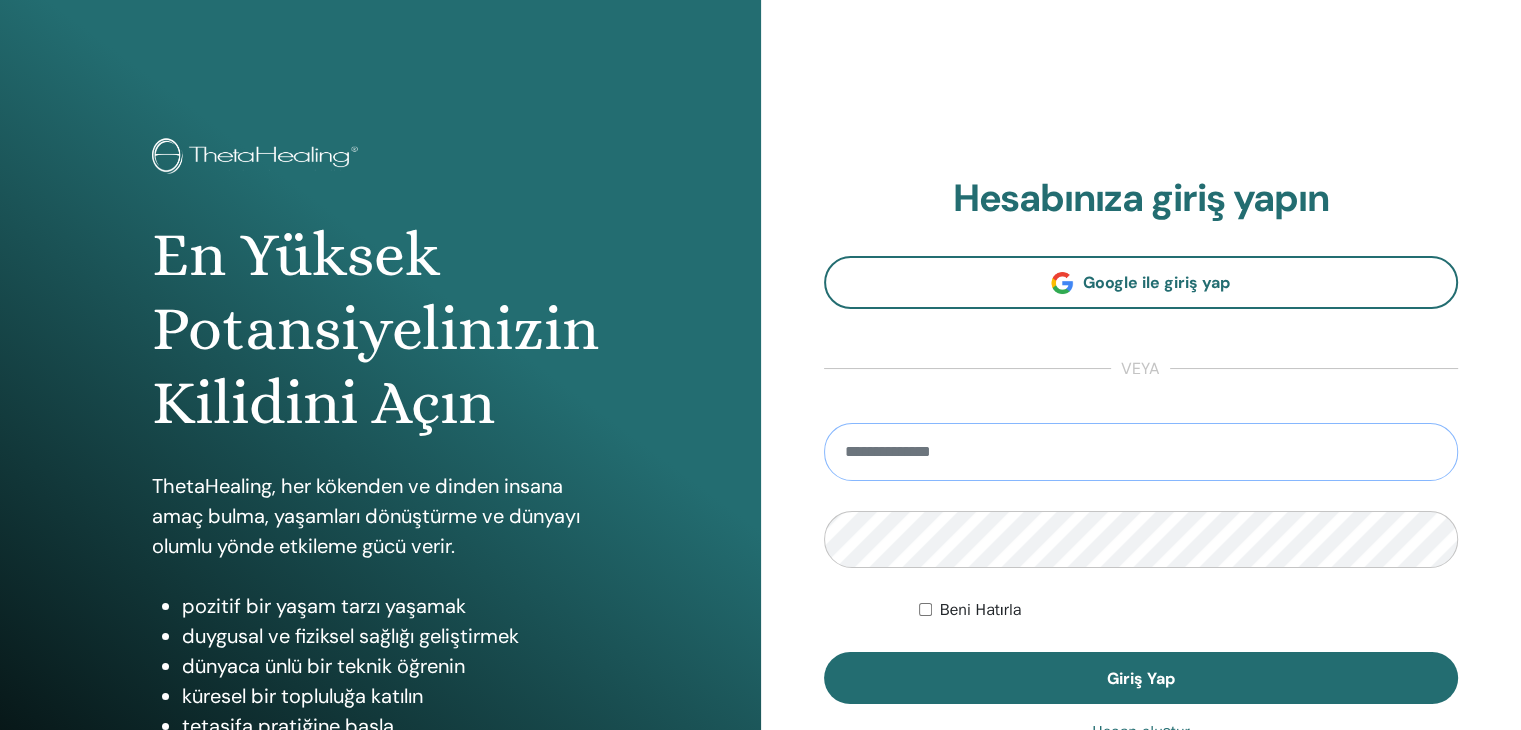 click at bounding box center (1141, 452) 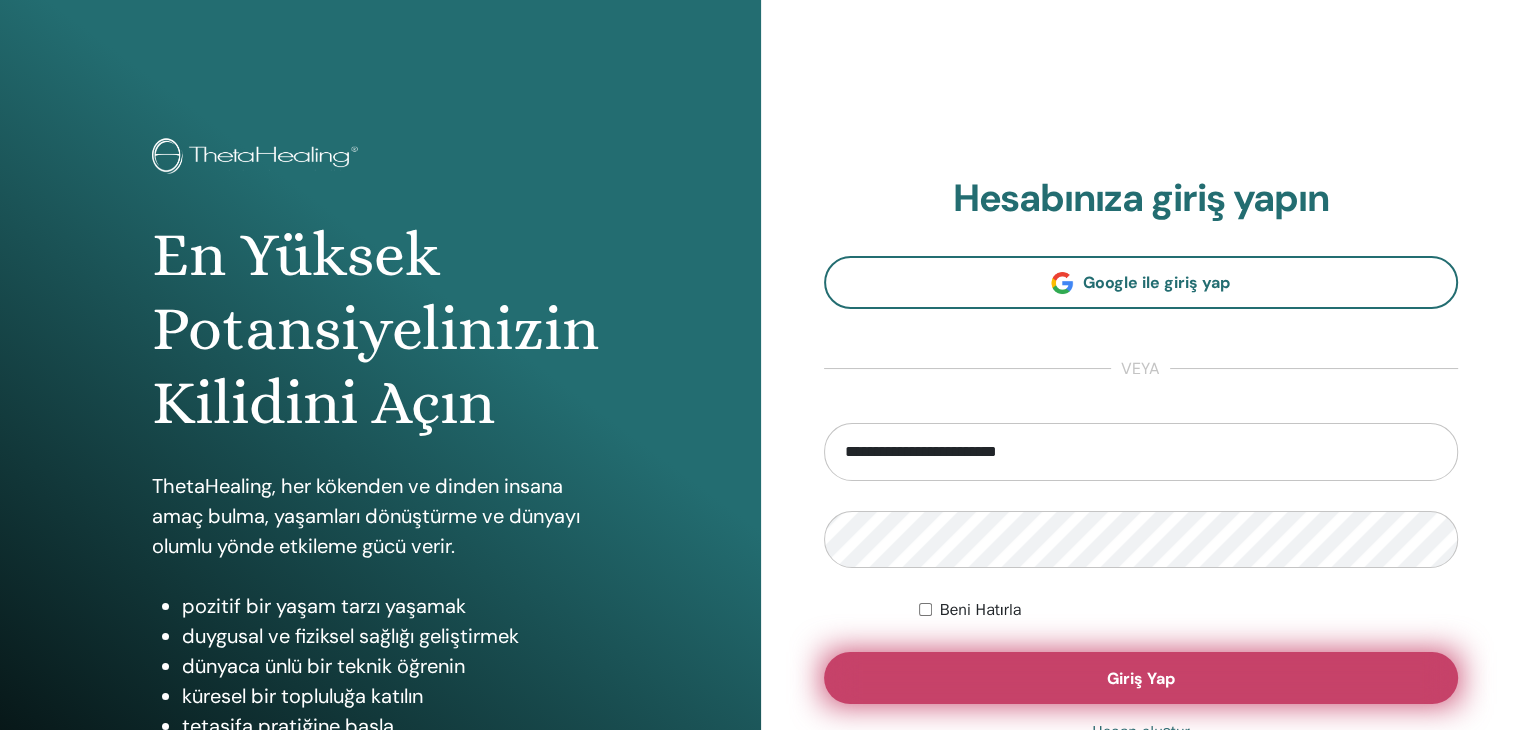 click on "Giriş Yap" at bounding box center [1141, 678] 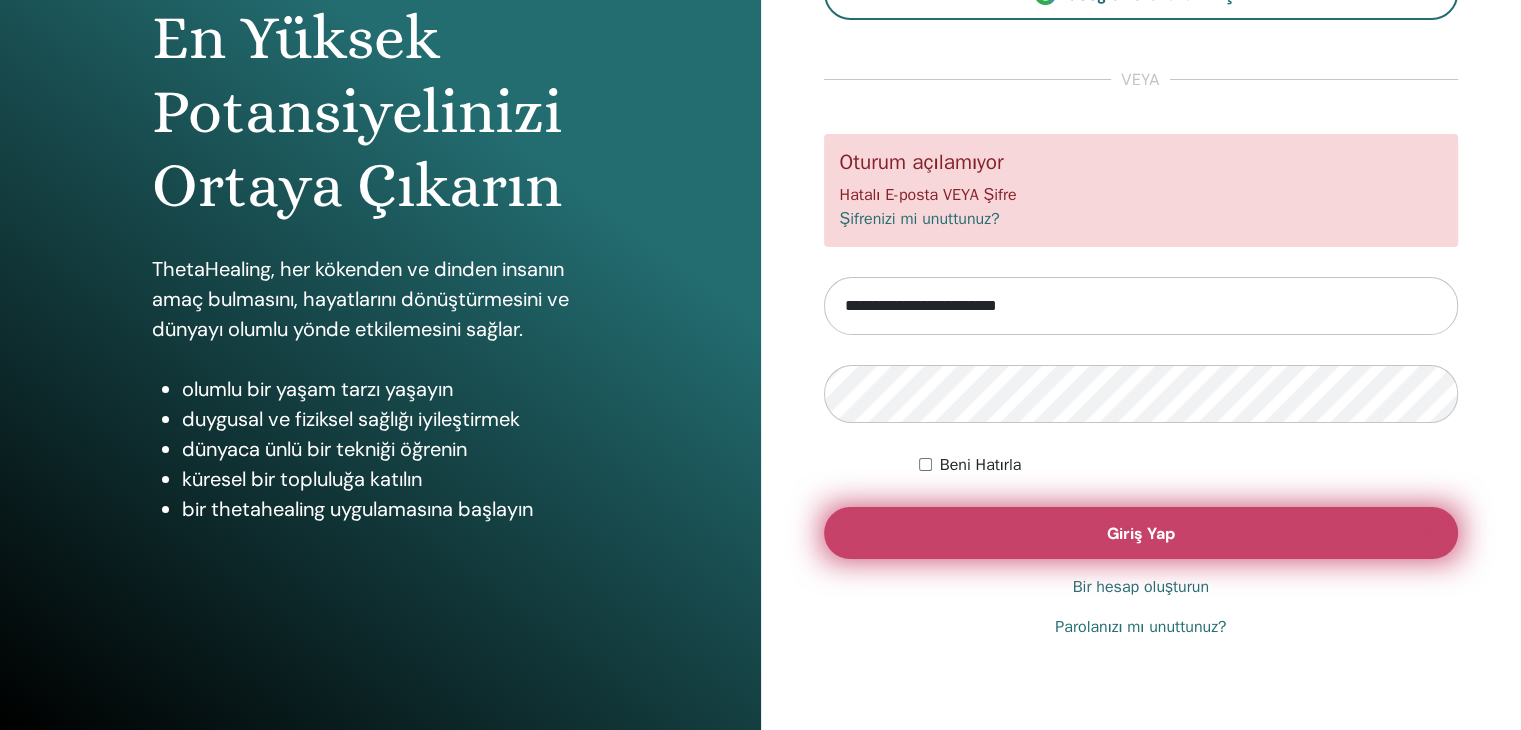scroll, scrollTop: 230, scrollLeft: 0, axis: vertical 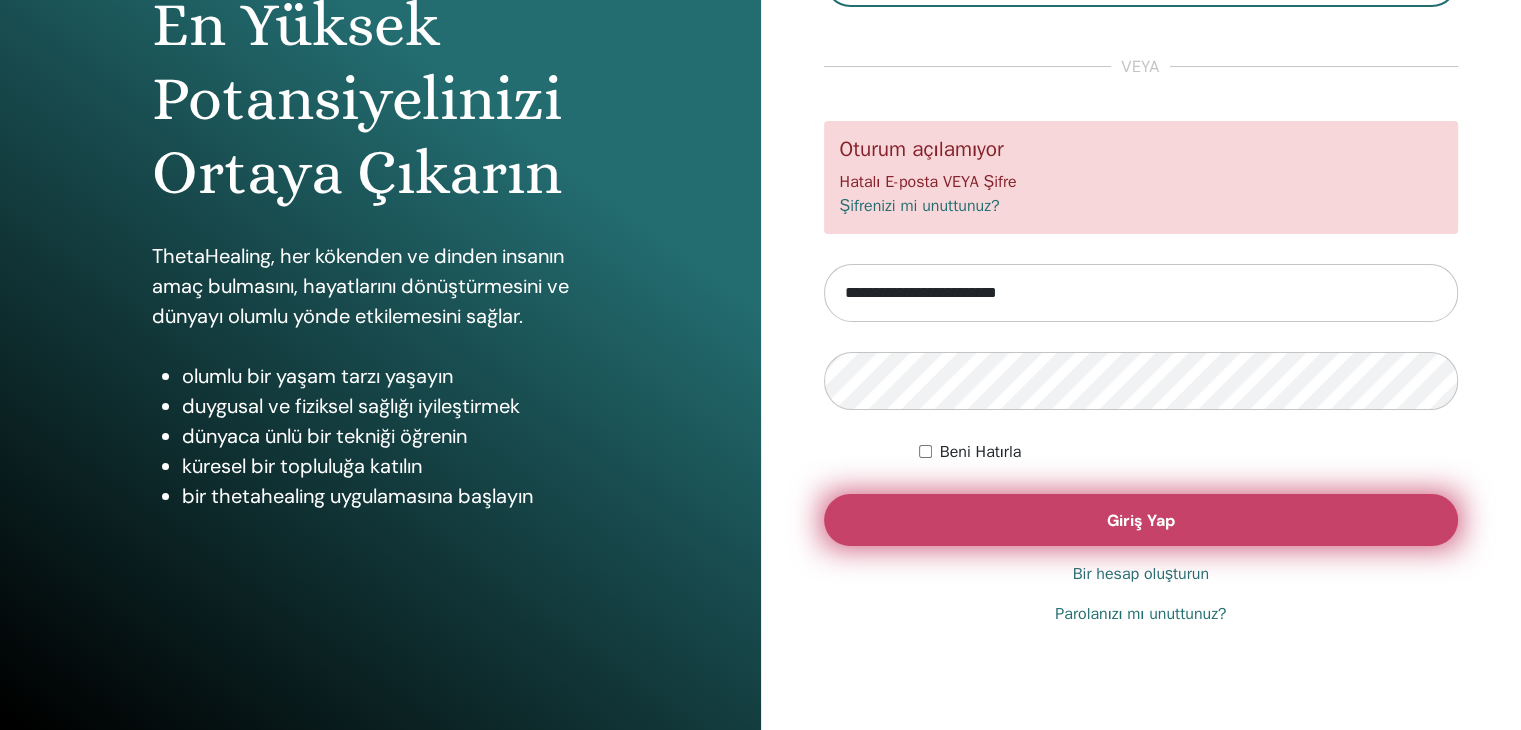 click on "Giriş Yap" at bounding box center (1141, 520) 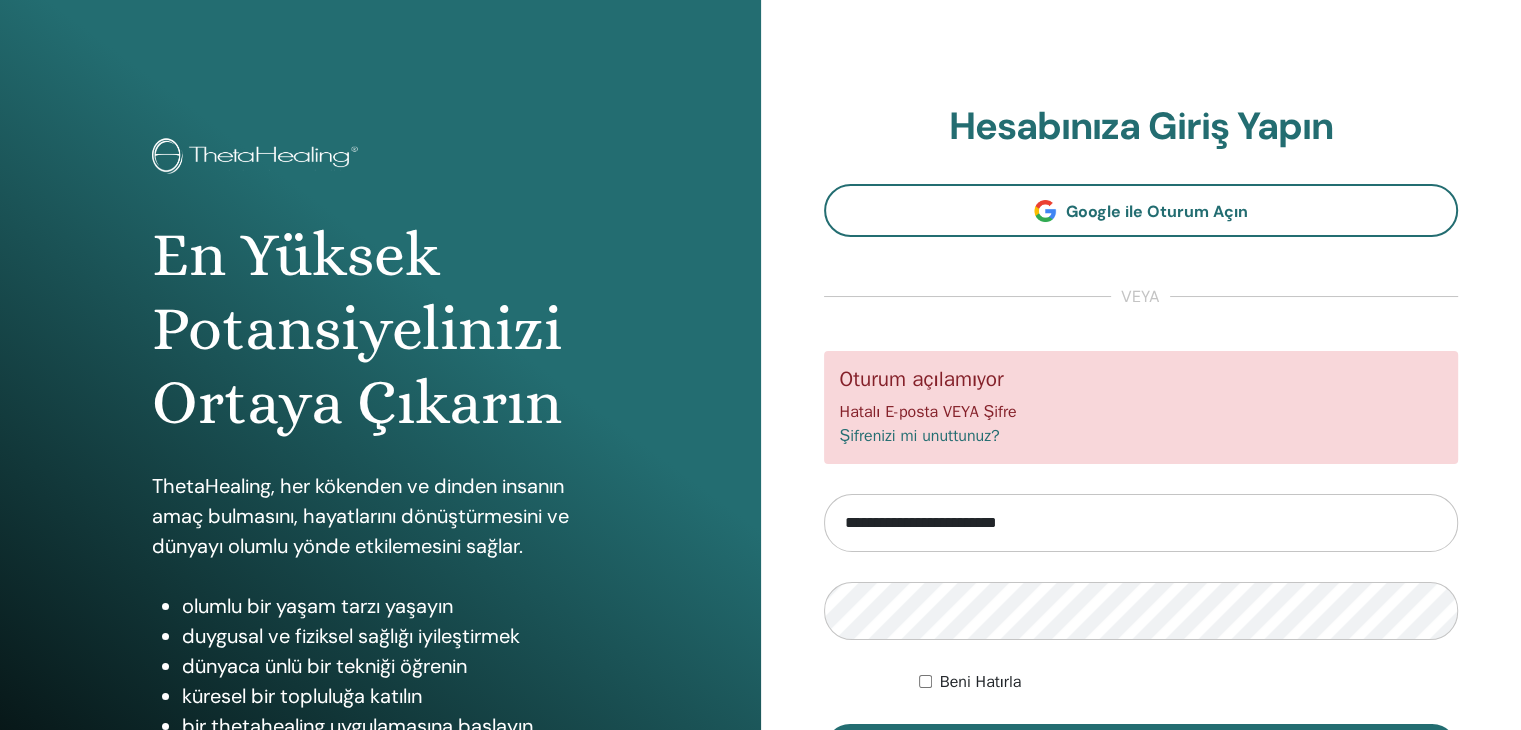 scroll, scrollTop: 0, scrollLeft: 0, axis: both 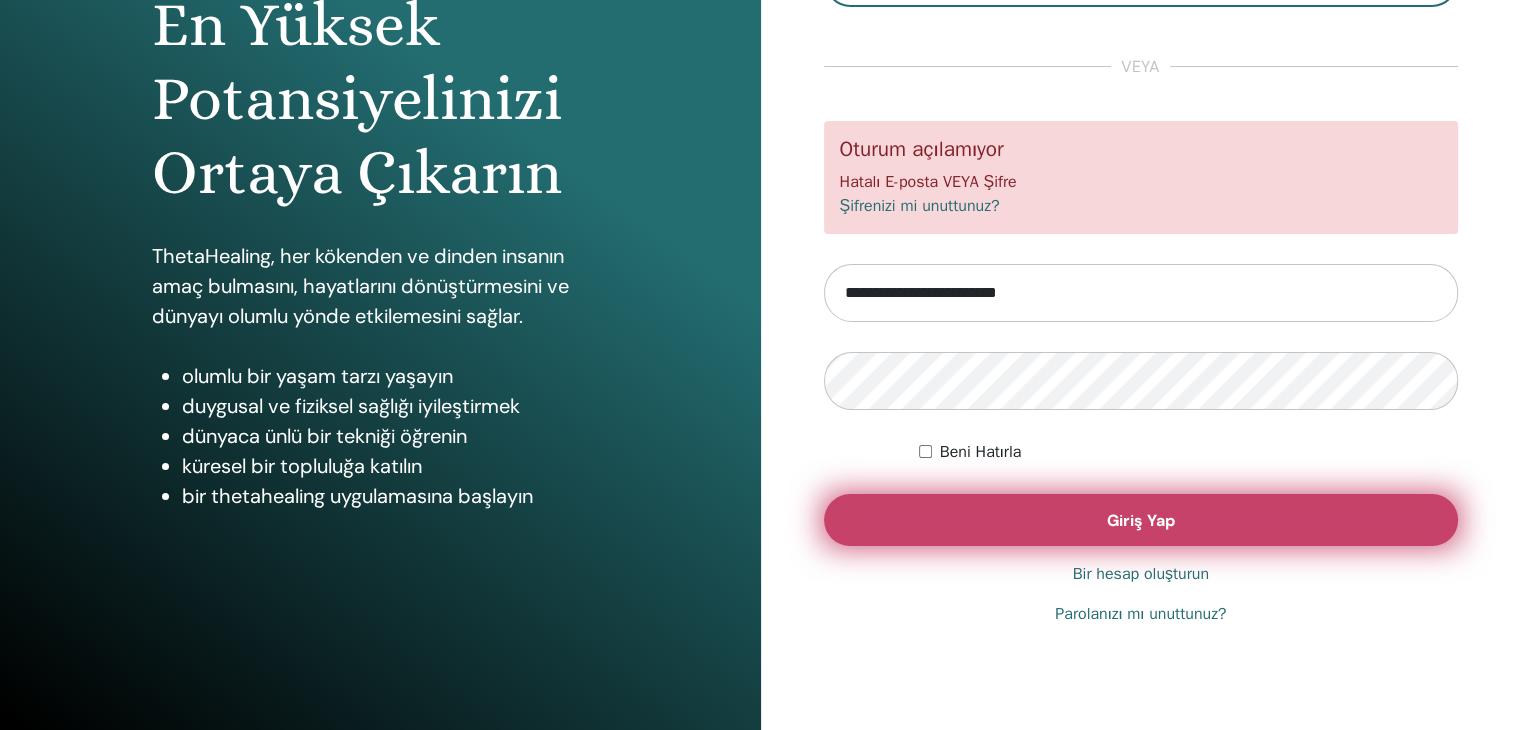 click on "Giriş Yap" at bounding box center (1141, 520) 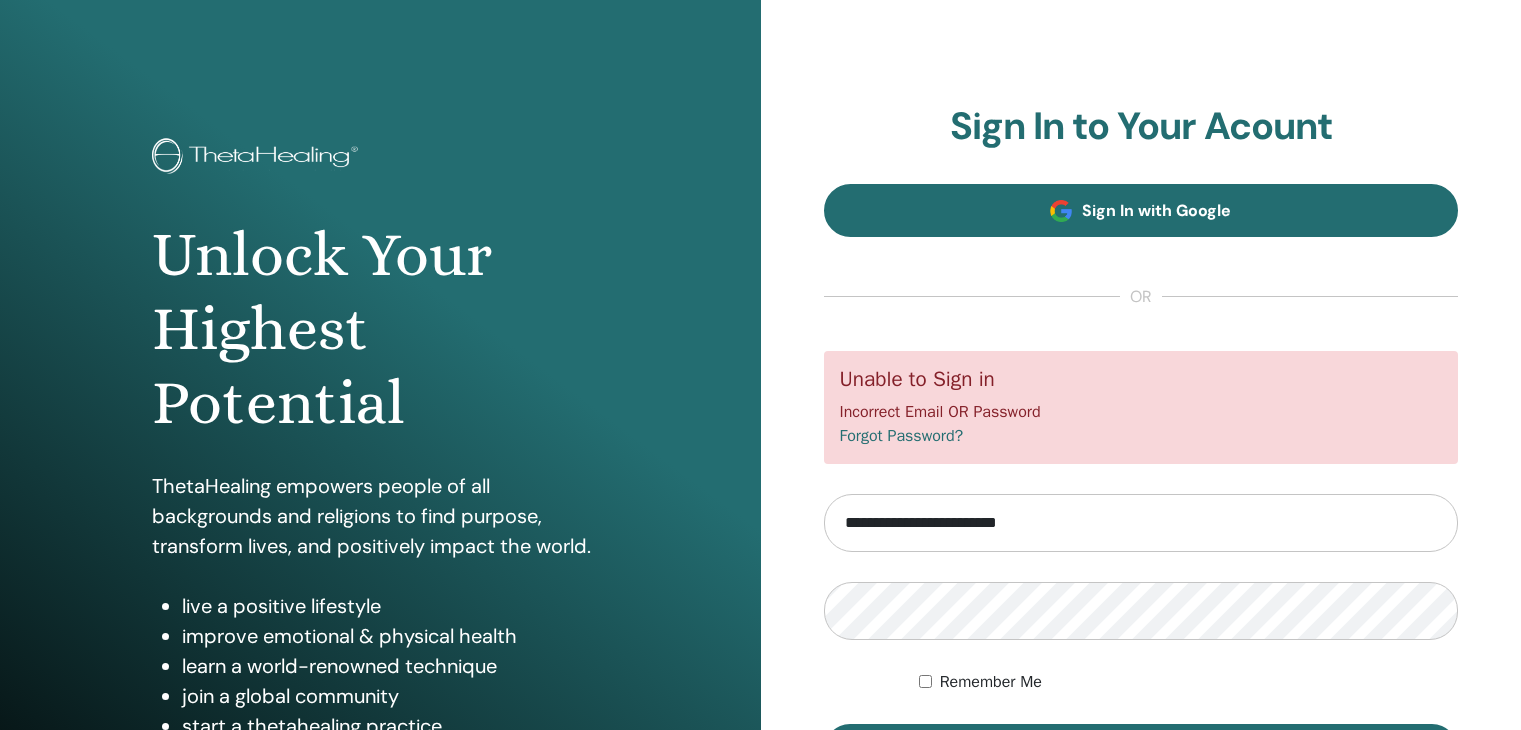 scroll, scrollTop: 0, scrollLeft: 0, axis: both 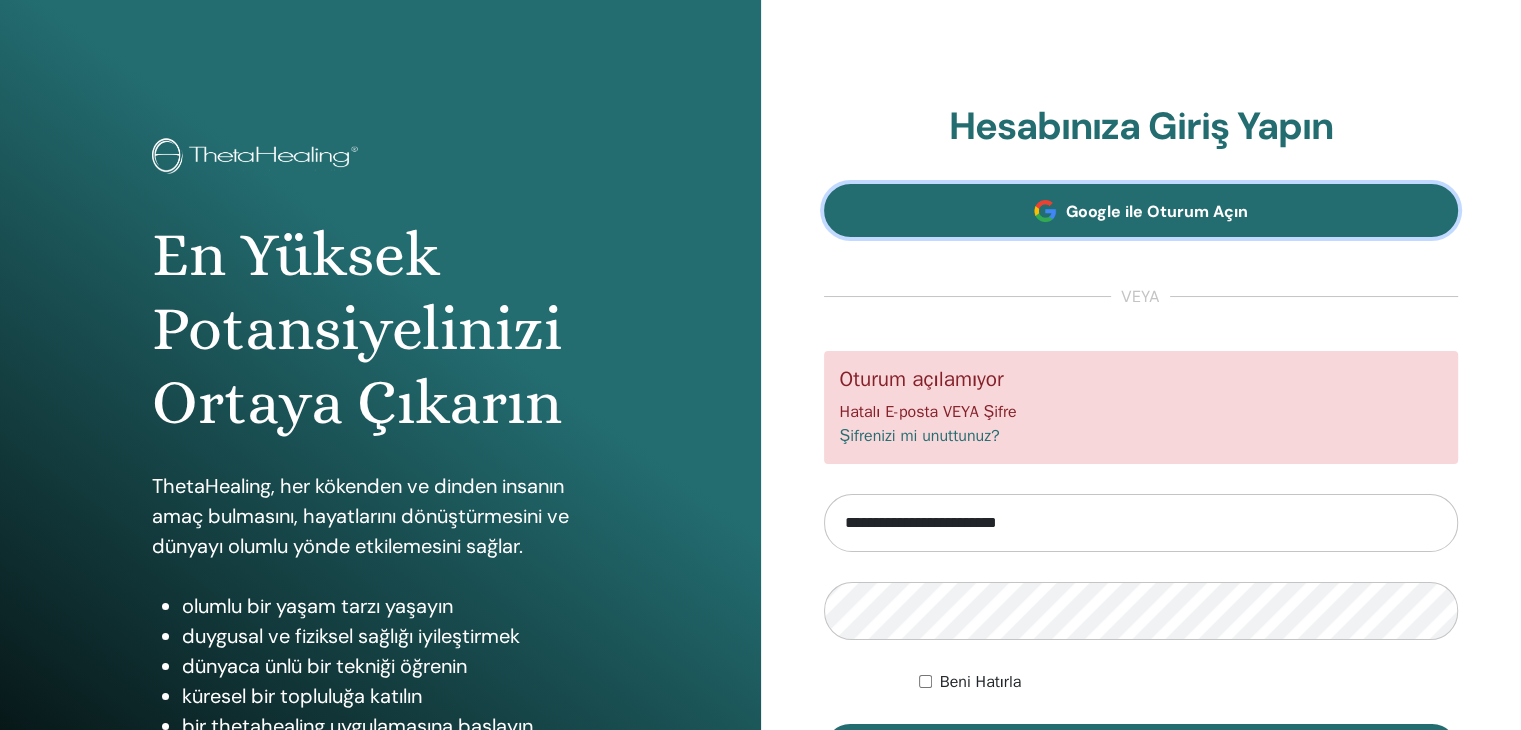 click on "Google ile Oturum Açın" at bounding box center [1157, 211] 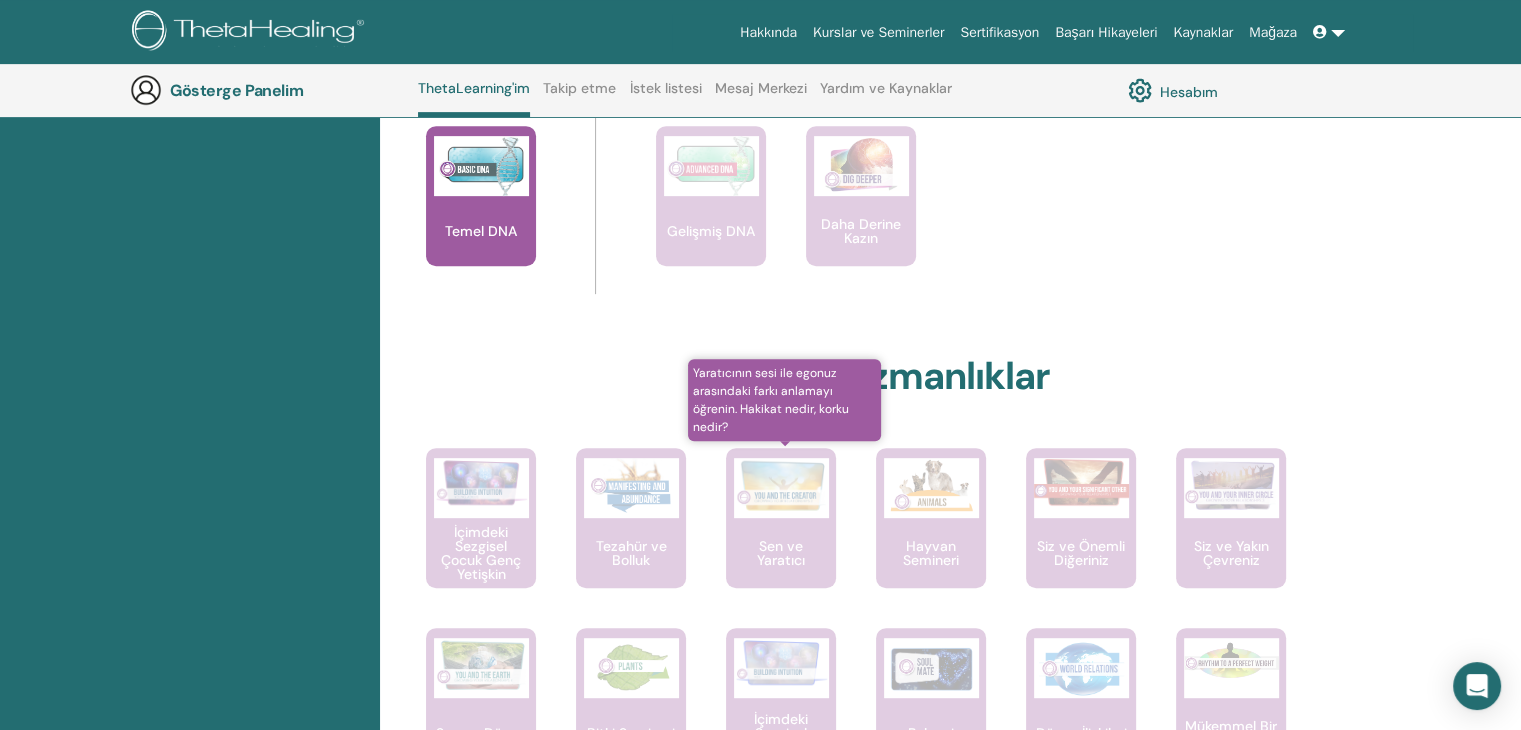 scroll, scrollTop: 452, scrollLeft: 0, axis: vertical 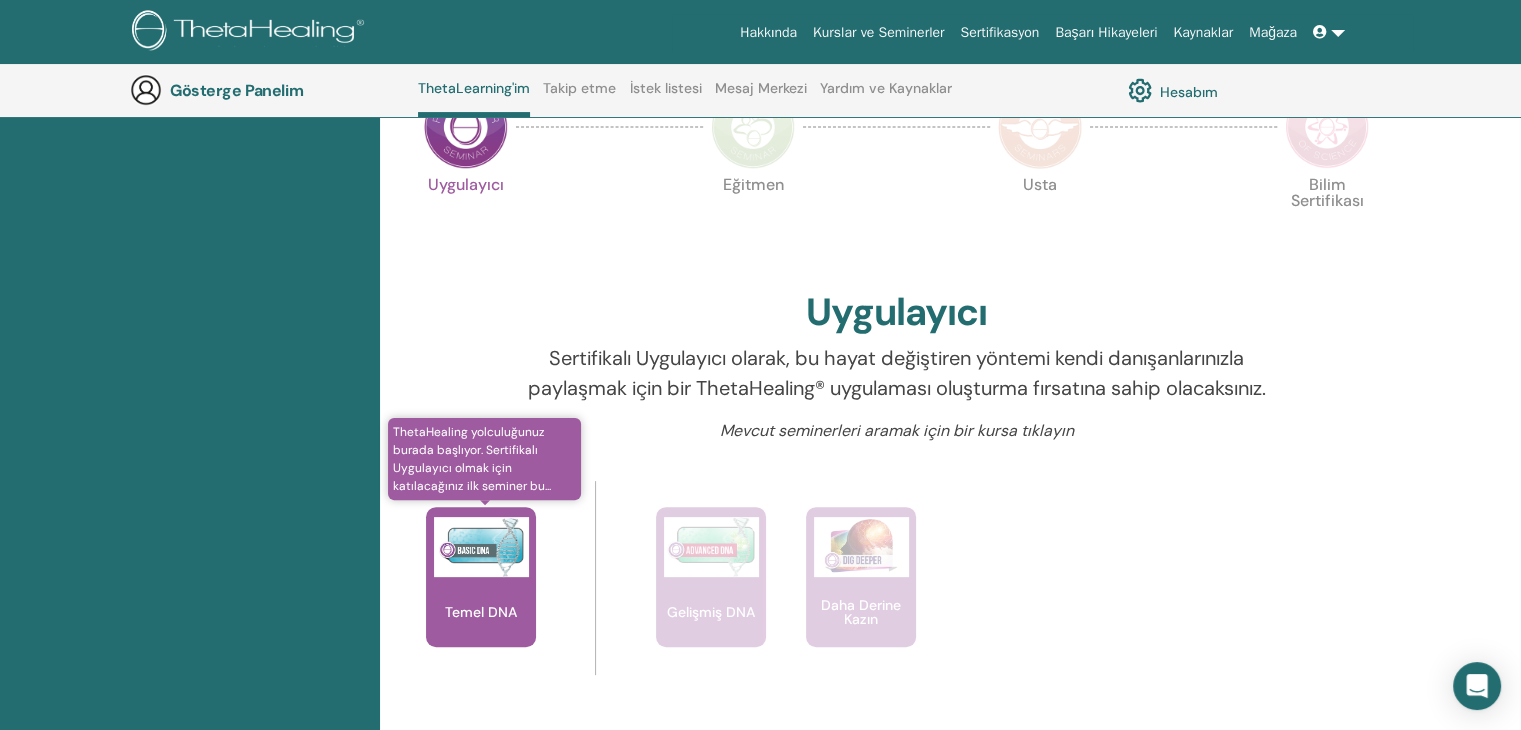 click at bounding box center [481, 547] 